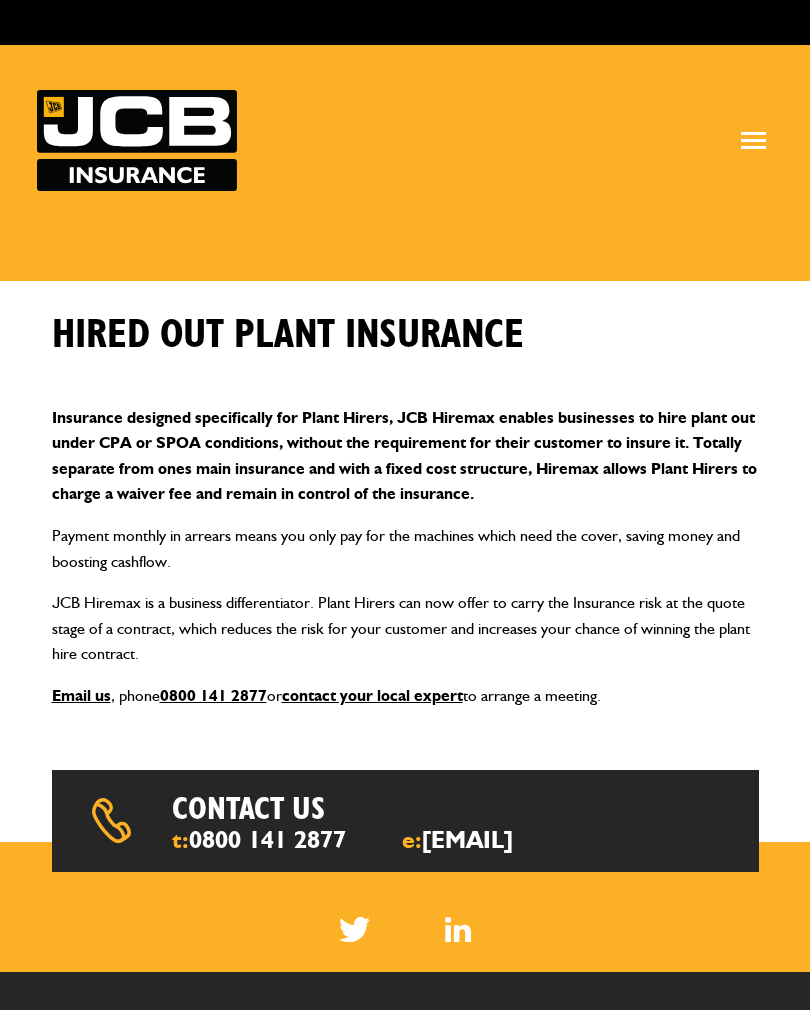 scroll, scrollTop: 0, scrollLeft: 0, axis: both 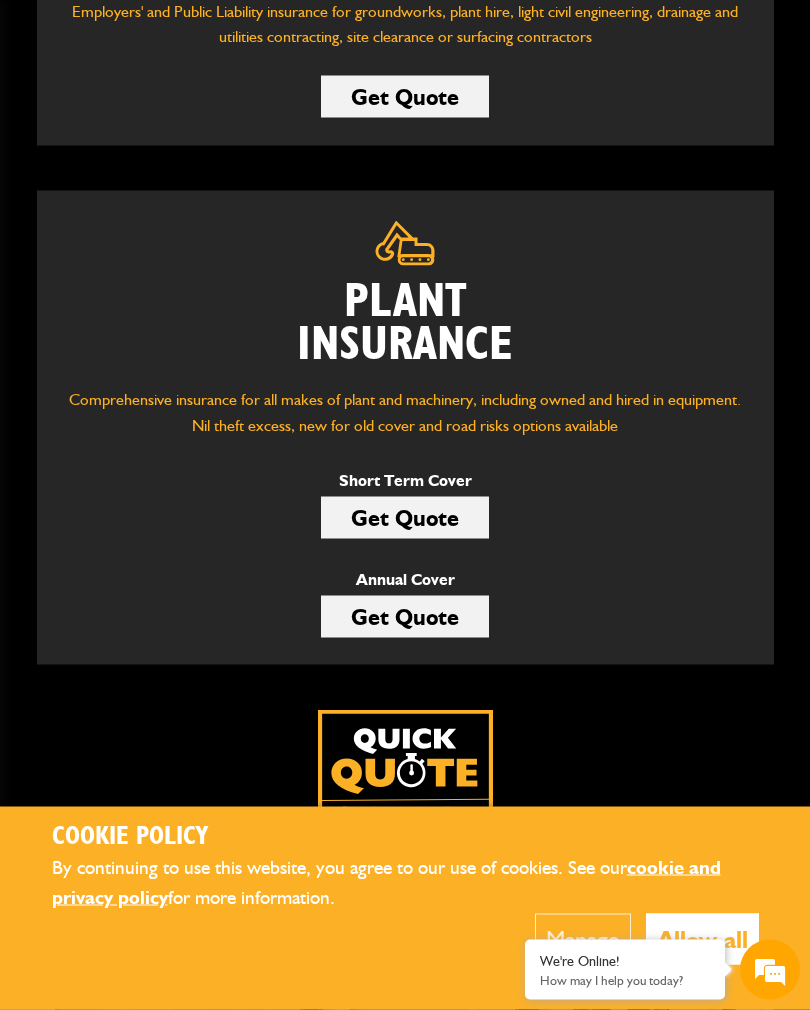 click on "Get Quote" at bounding box center (405, 518) 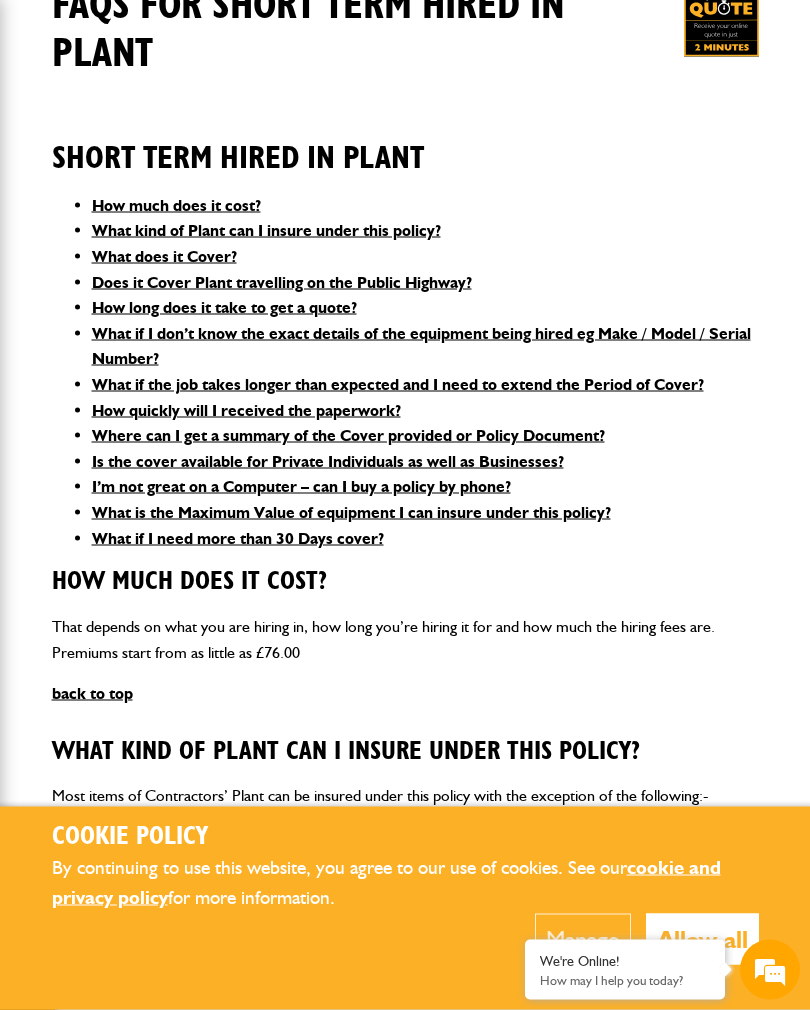 scroll, scrollTop: 384, scrollLeft: 0, axis: vertical 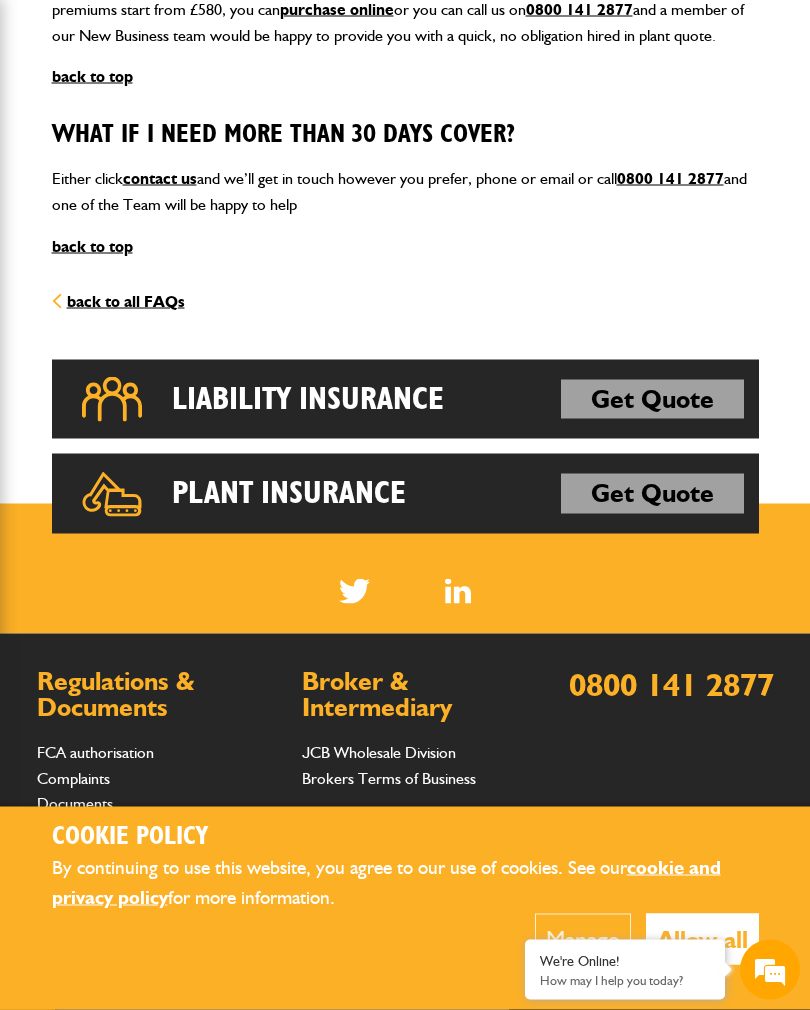 click on "Get Quote" at bounding box center [652, 494] 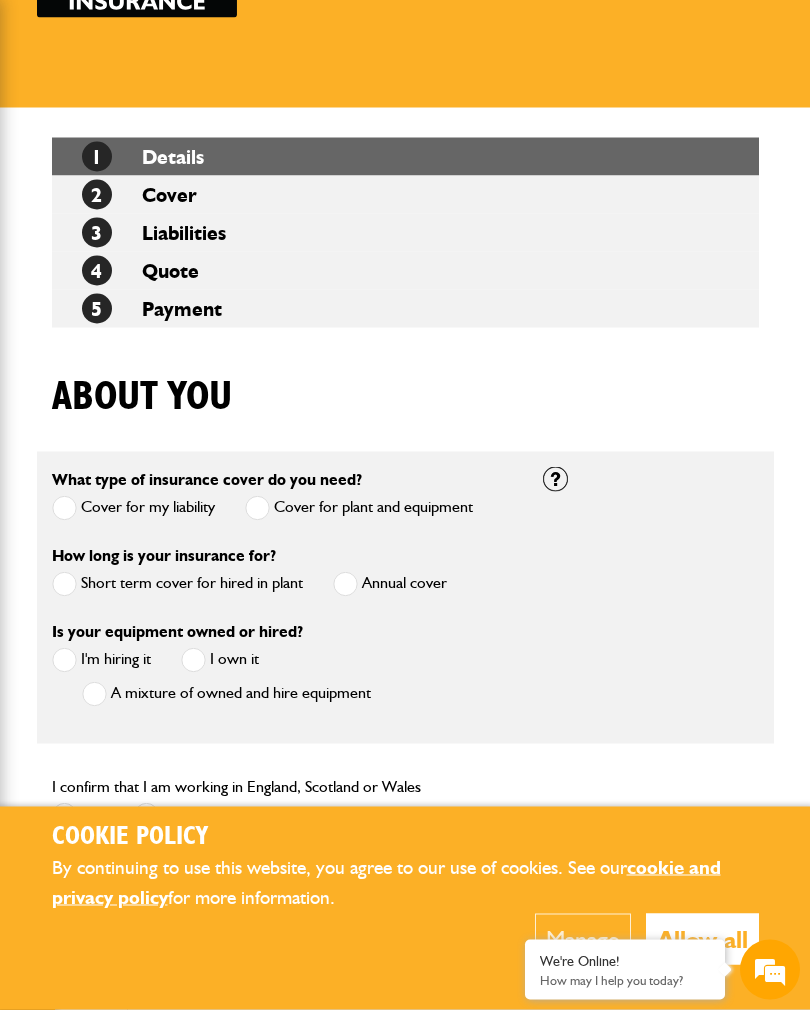 scroll, scrollTop: 228, scrollLeft: 0, axis: vertical 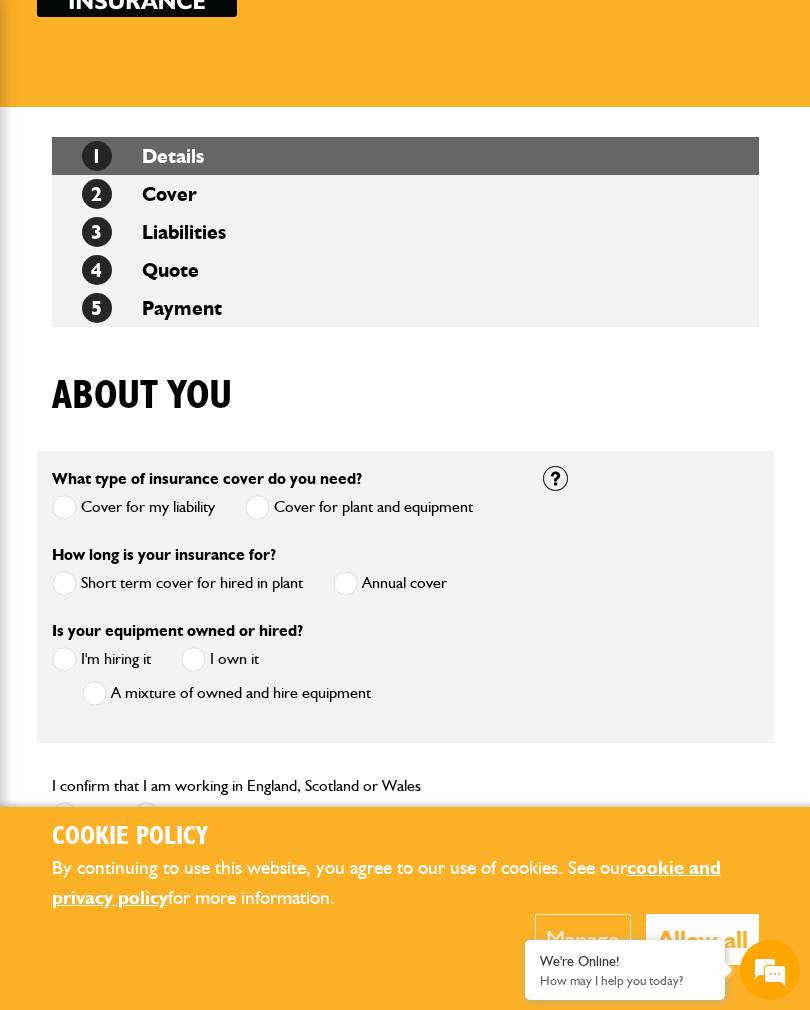 click at bounding box center (64, 583) 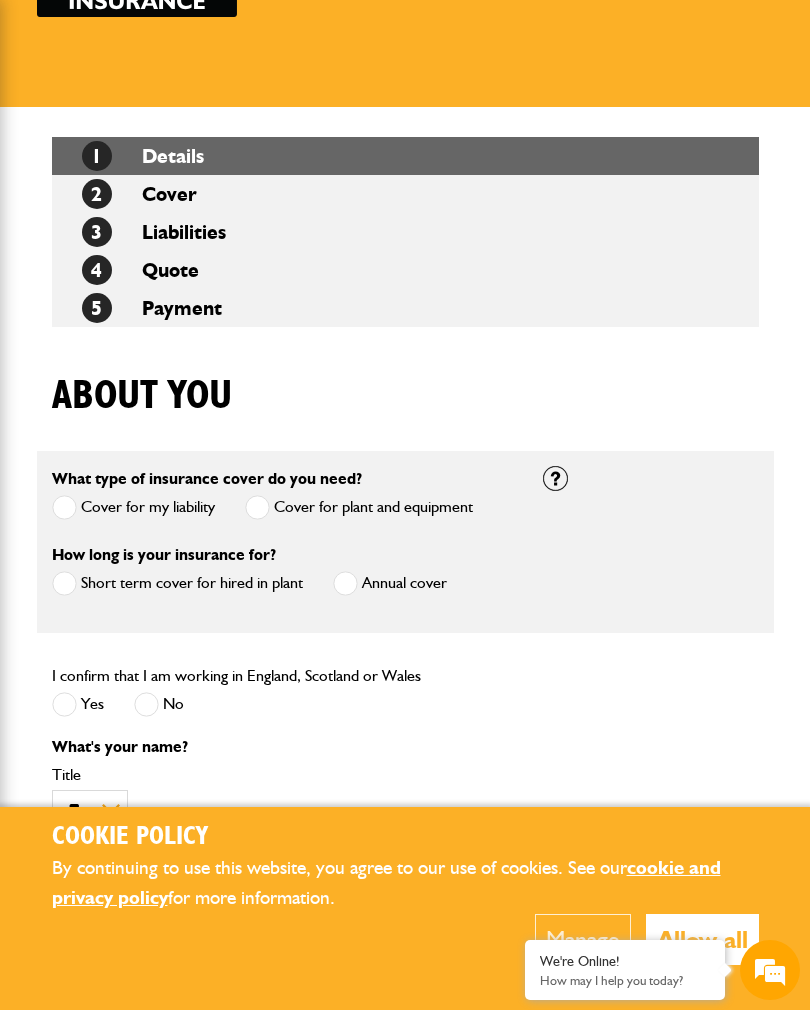click at bounding box center (64, 704) 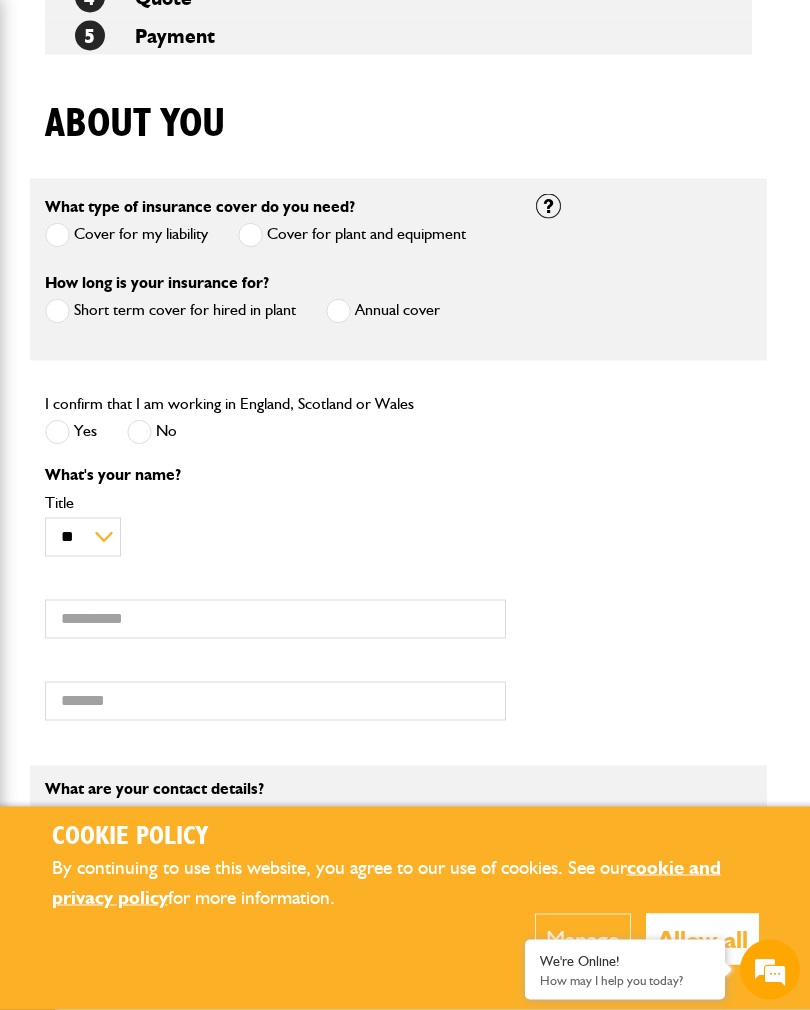 scroll, scrollTop: 502, scrollLeft: 7, axis: both 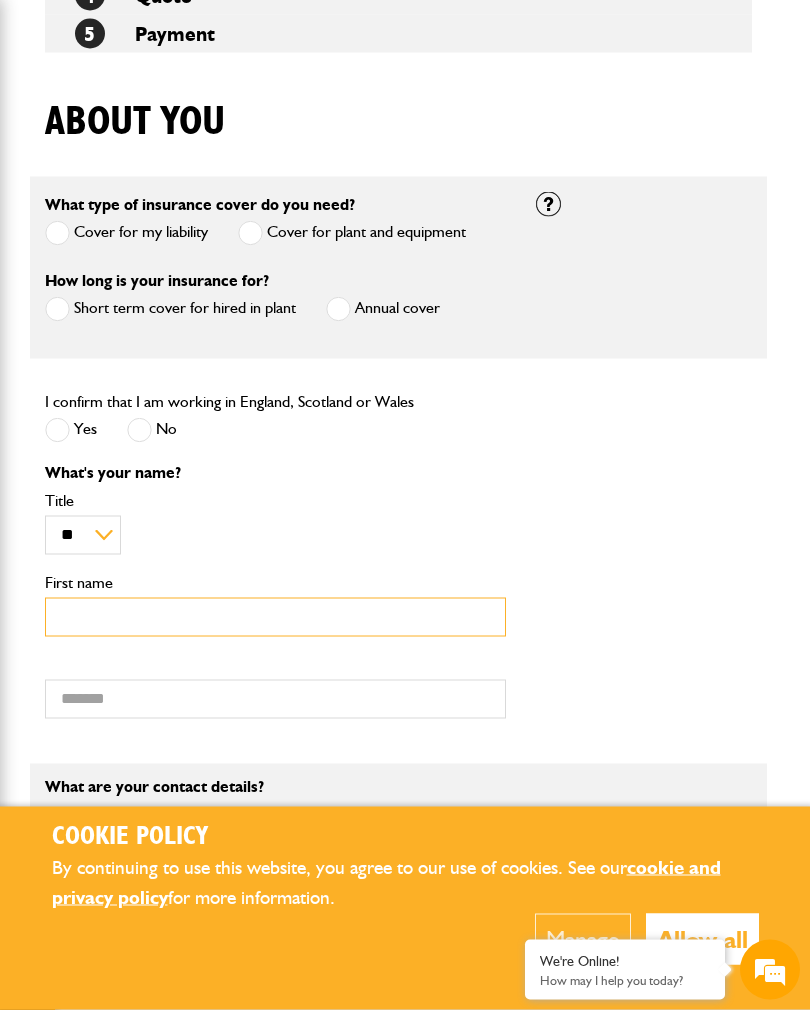 click on "First name" at bounding box center (275, 617) 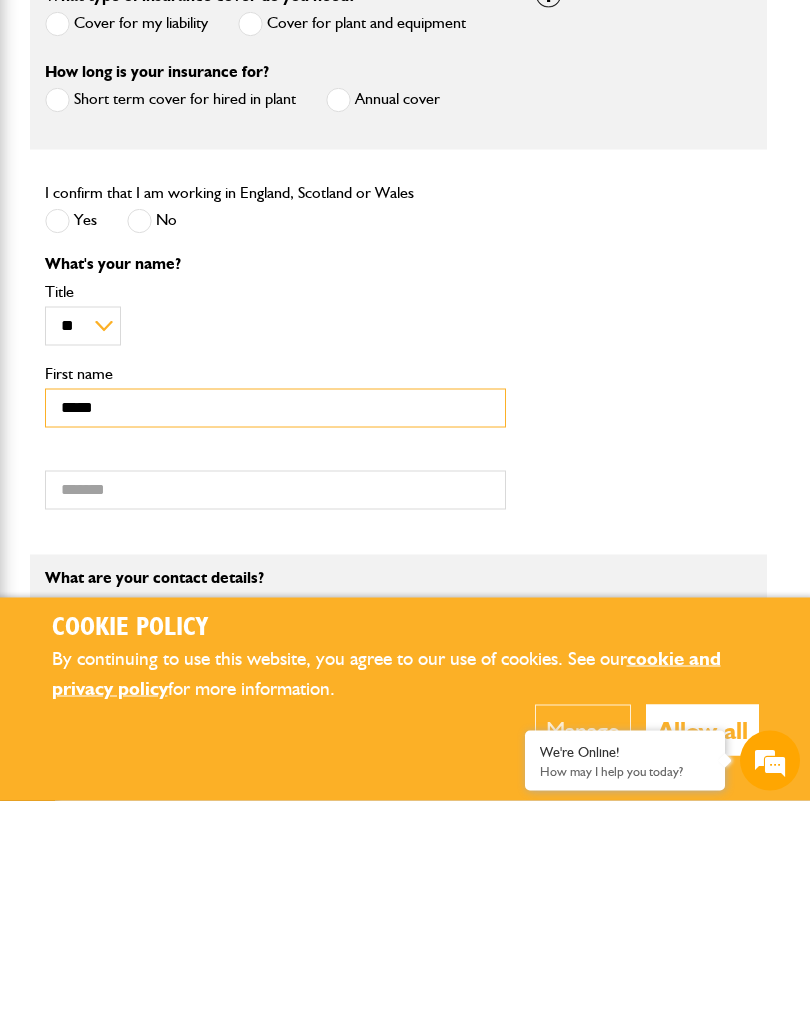 type on "*****" 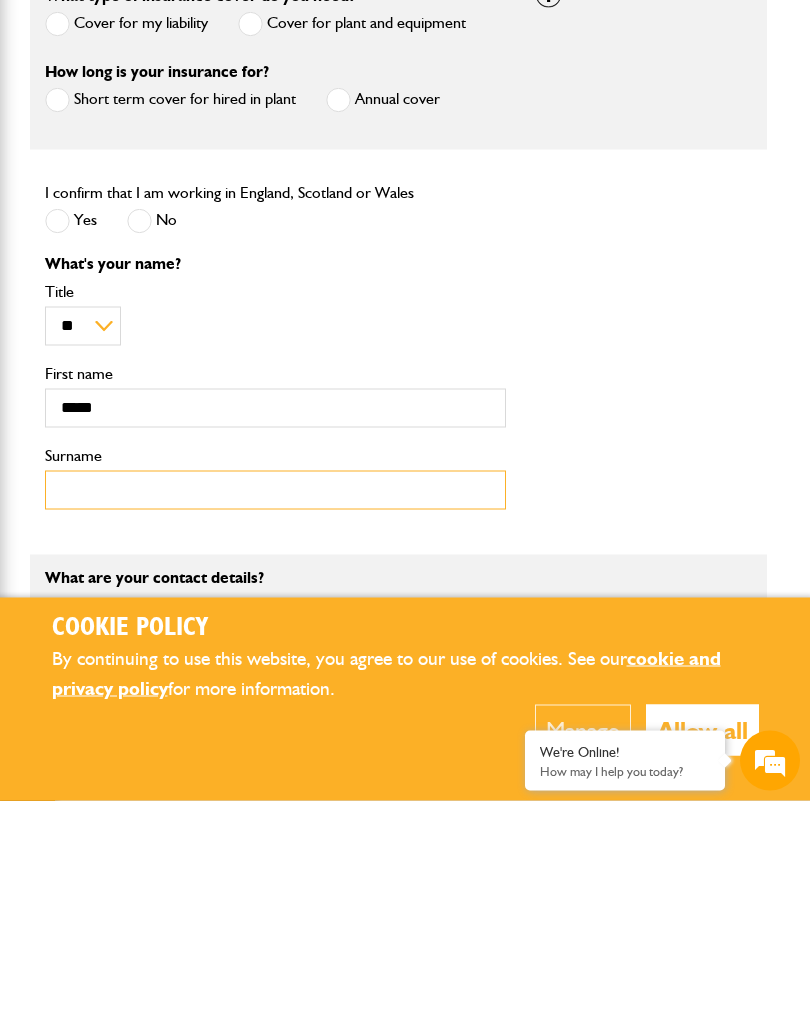click on "Surname" at bounding box center [275, 699] 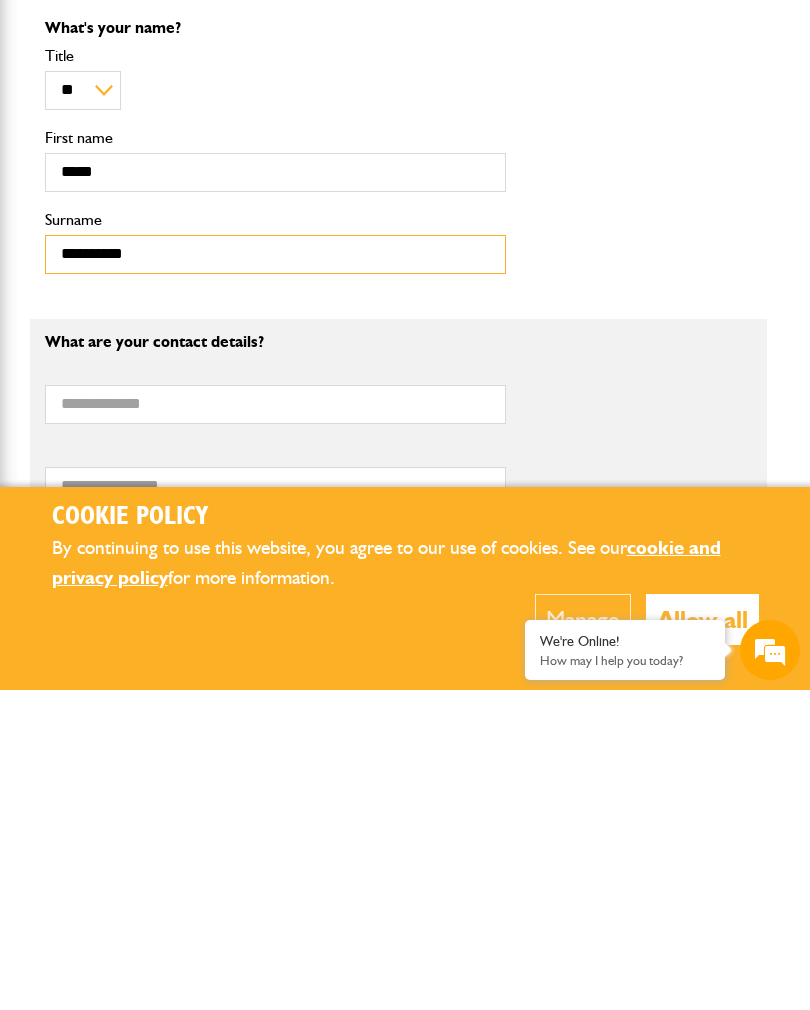 scroll, scrollTop: 640, scrollLeft: 7, axis: both 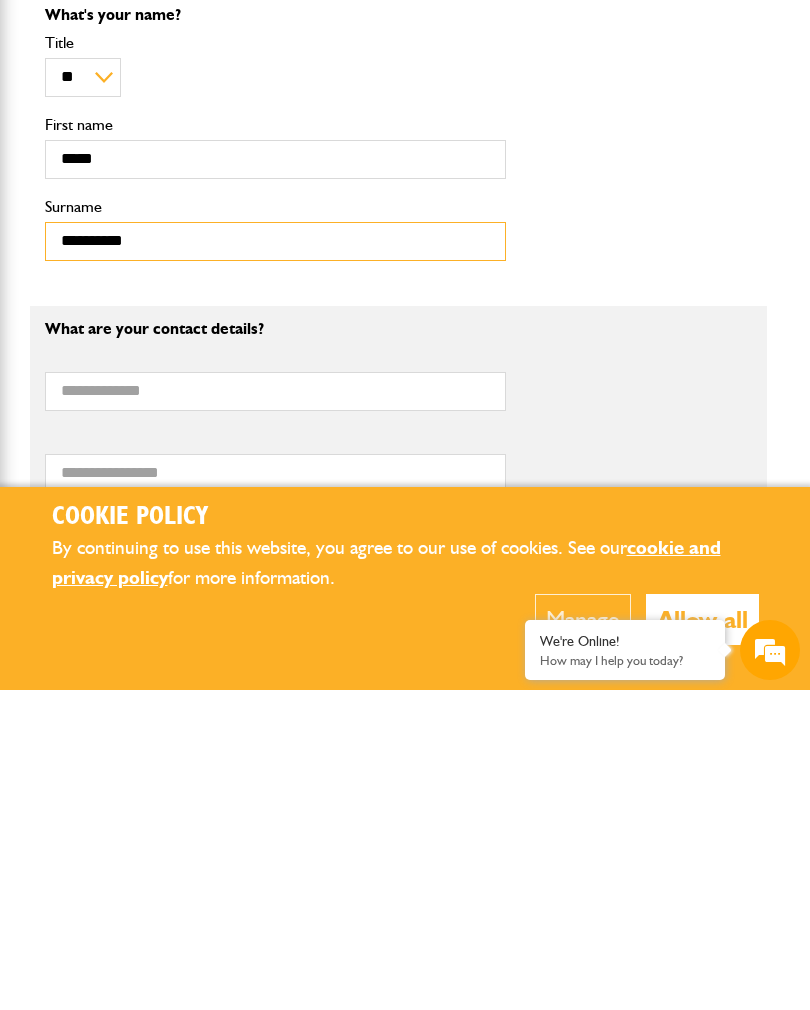 type on "*********" 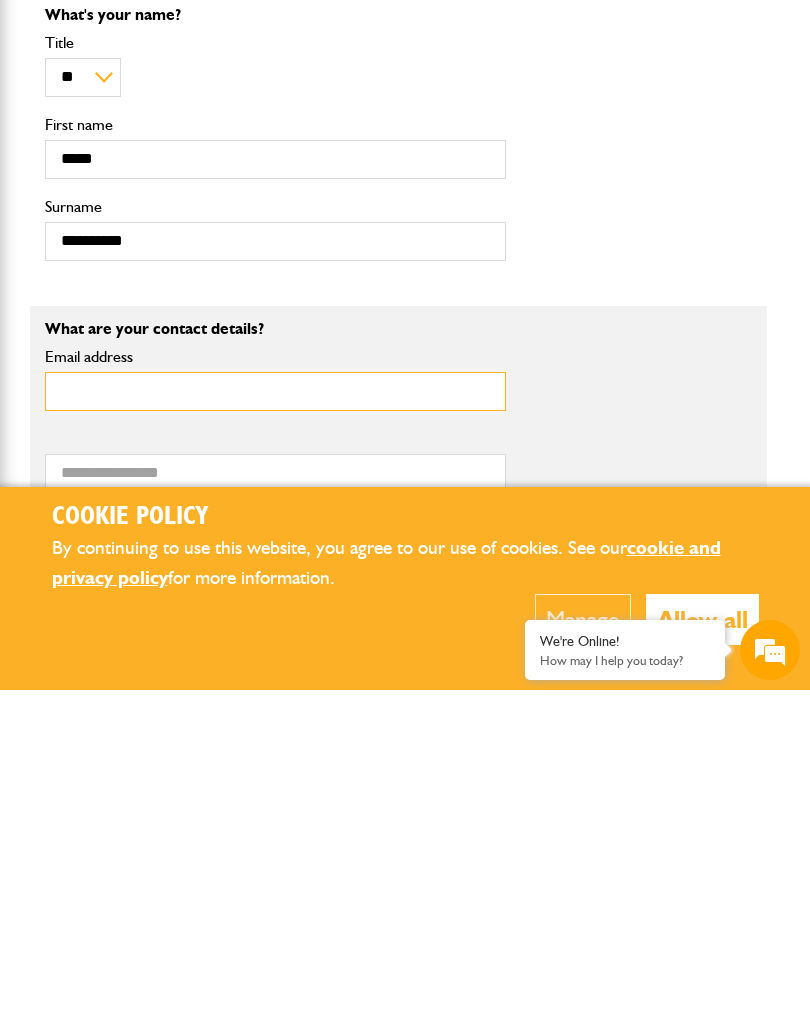 click on "Email address" at bounding box center [275, 711] 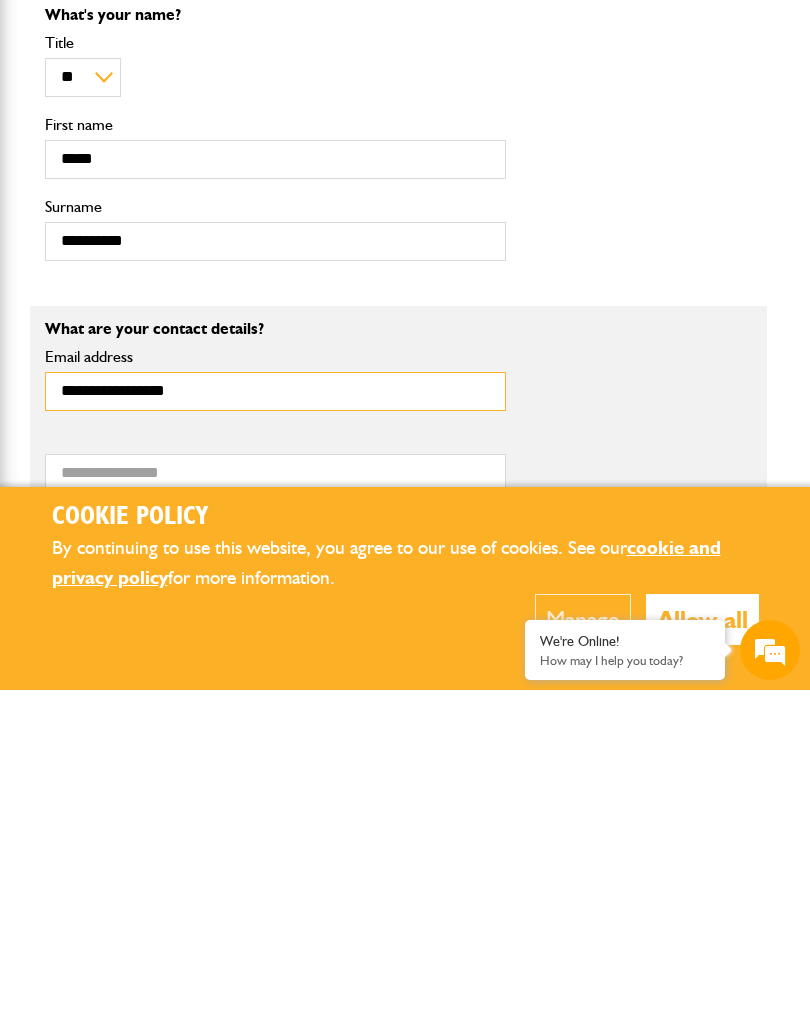 type on "**********" 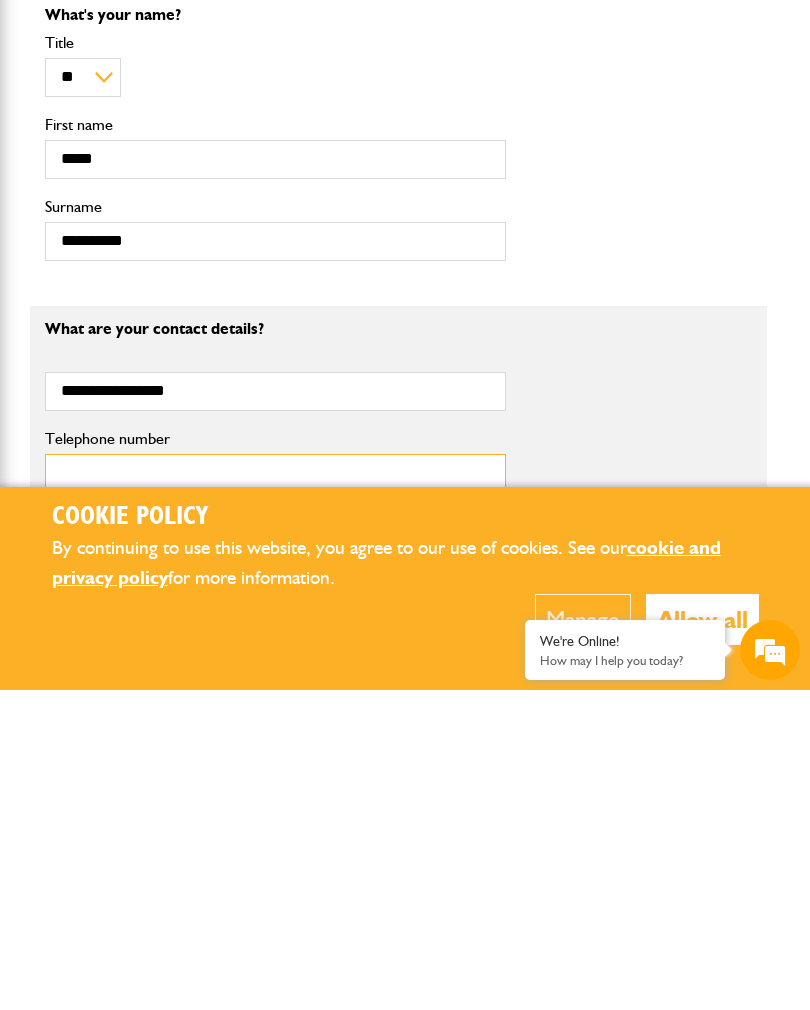 click on "Telephone number" at bounding box center (275, 793) 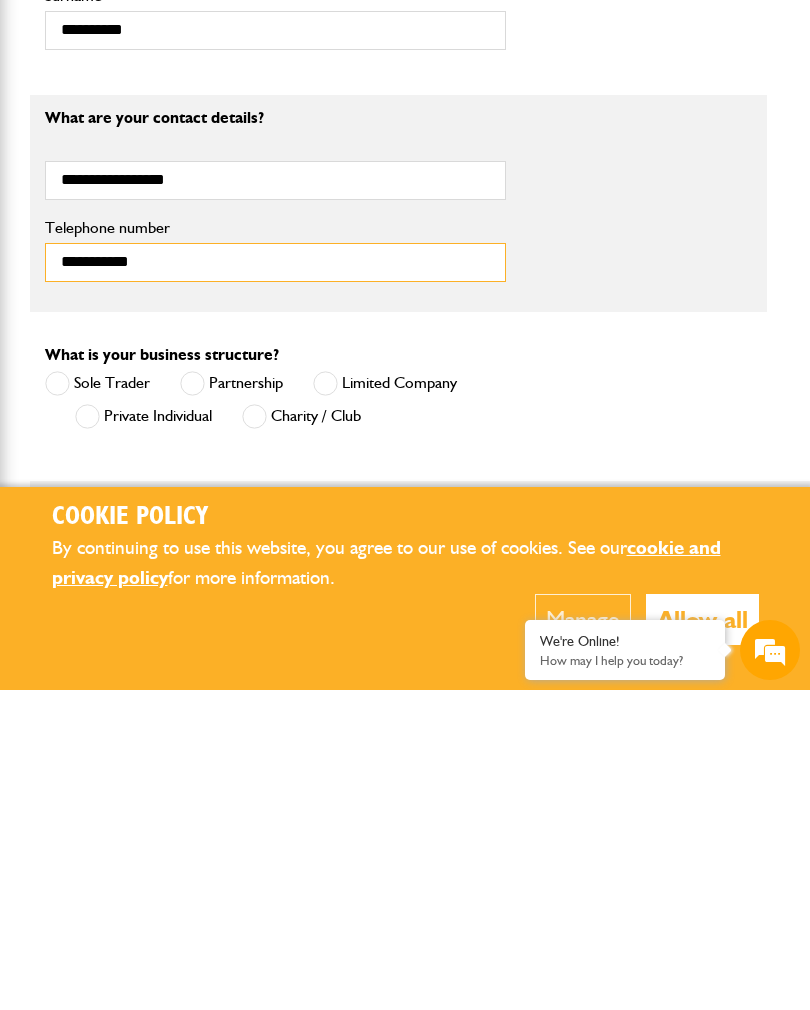 scroll, scrollTop: 852, scrollLeft: 7, axis: both 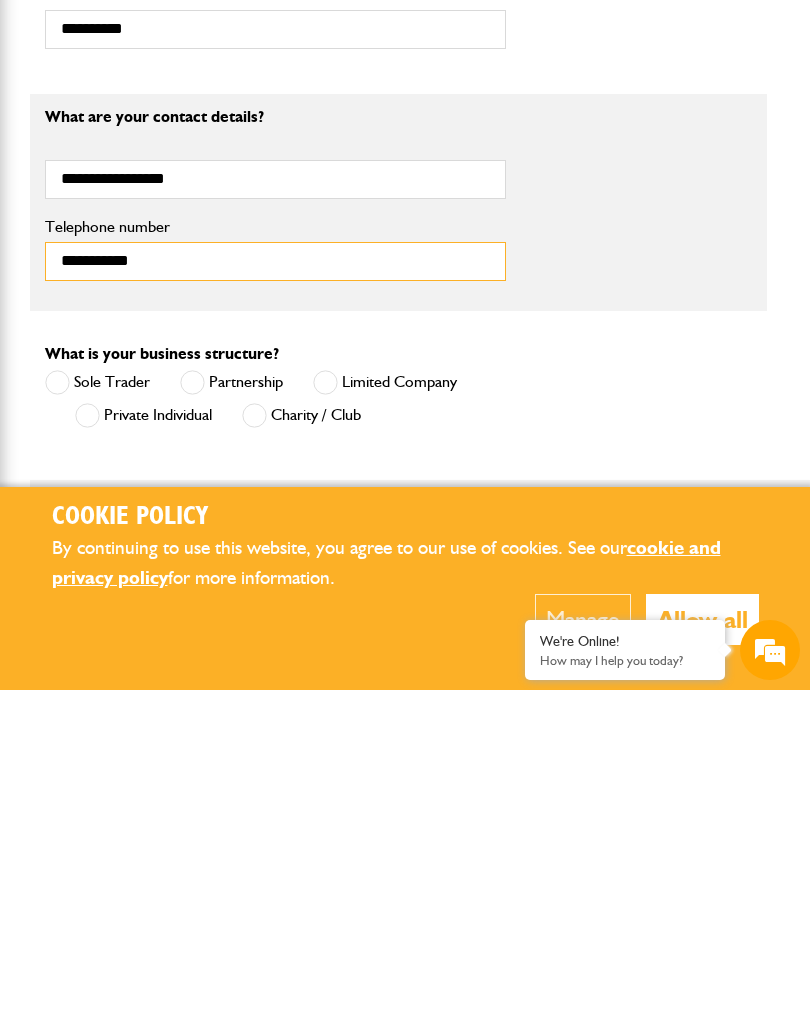type on "**********" 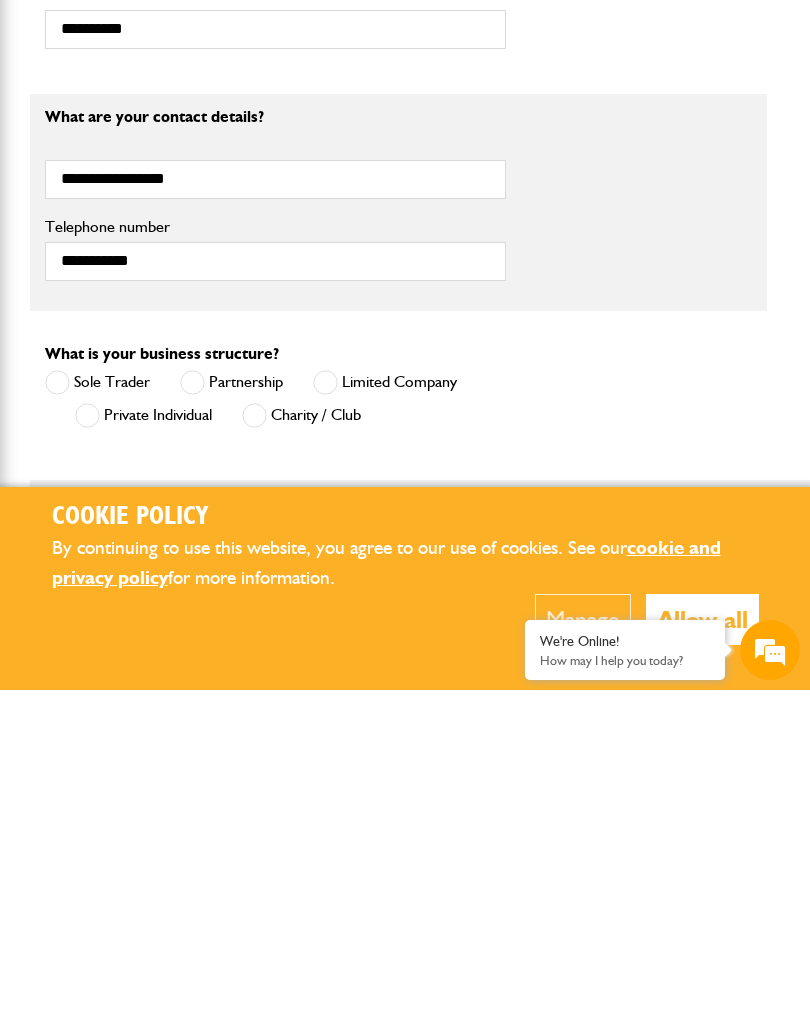 click at bounding box center [87, 735] 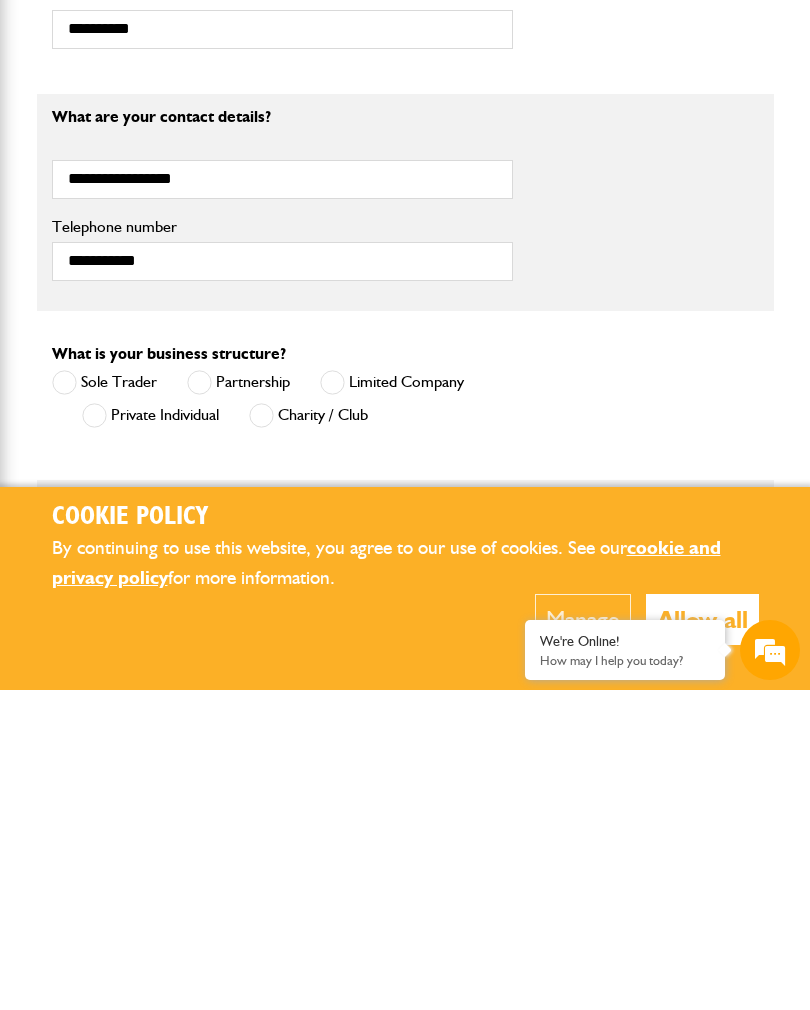 scroll, scrollTop: 1172, scrollLeft: 0, axis: vertical 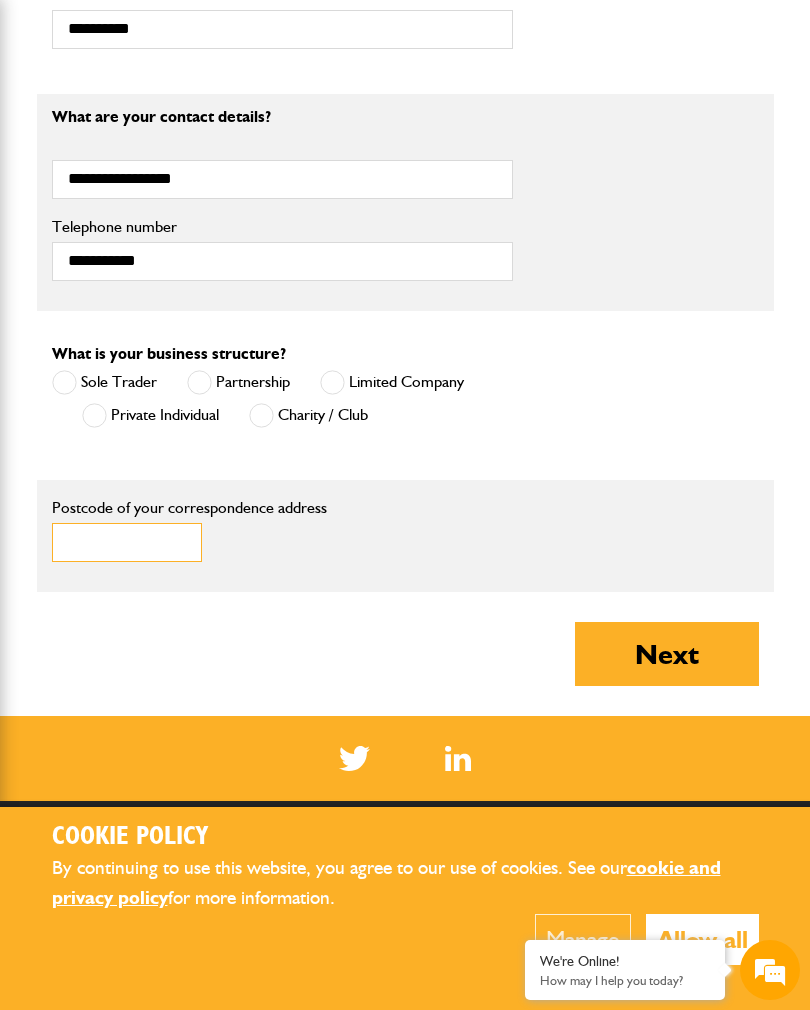 click on "Postcode of your correspondence address" at bounding box center (127, 542) 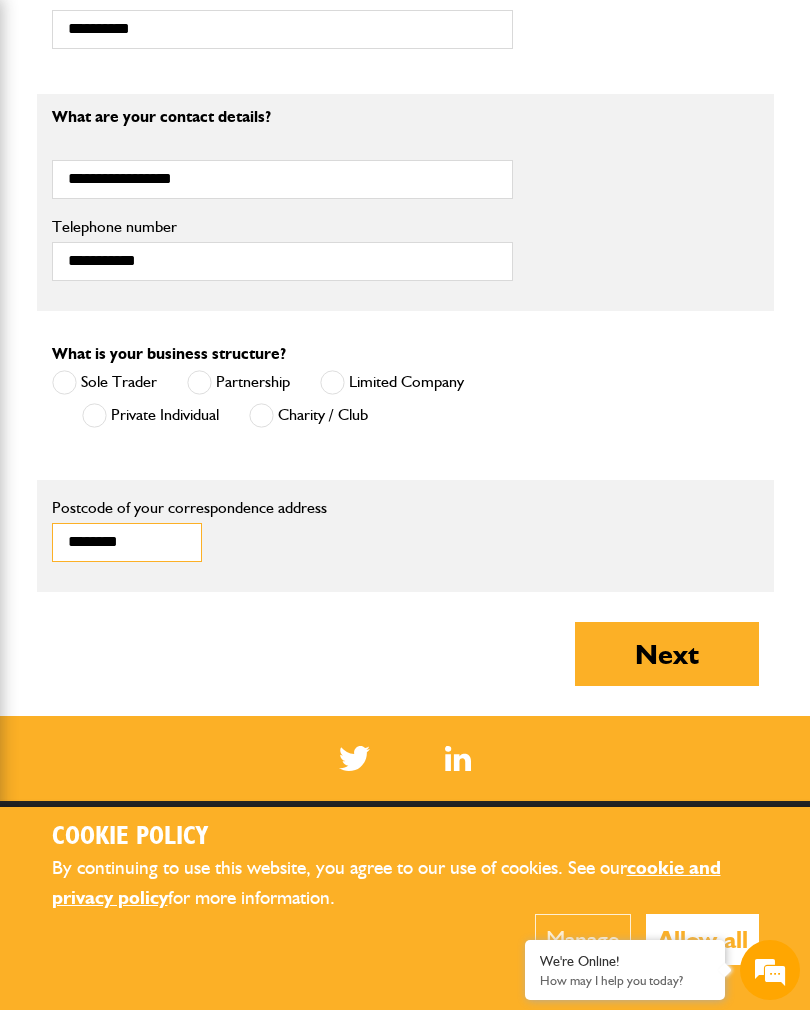 type on "*******" 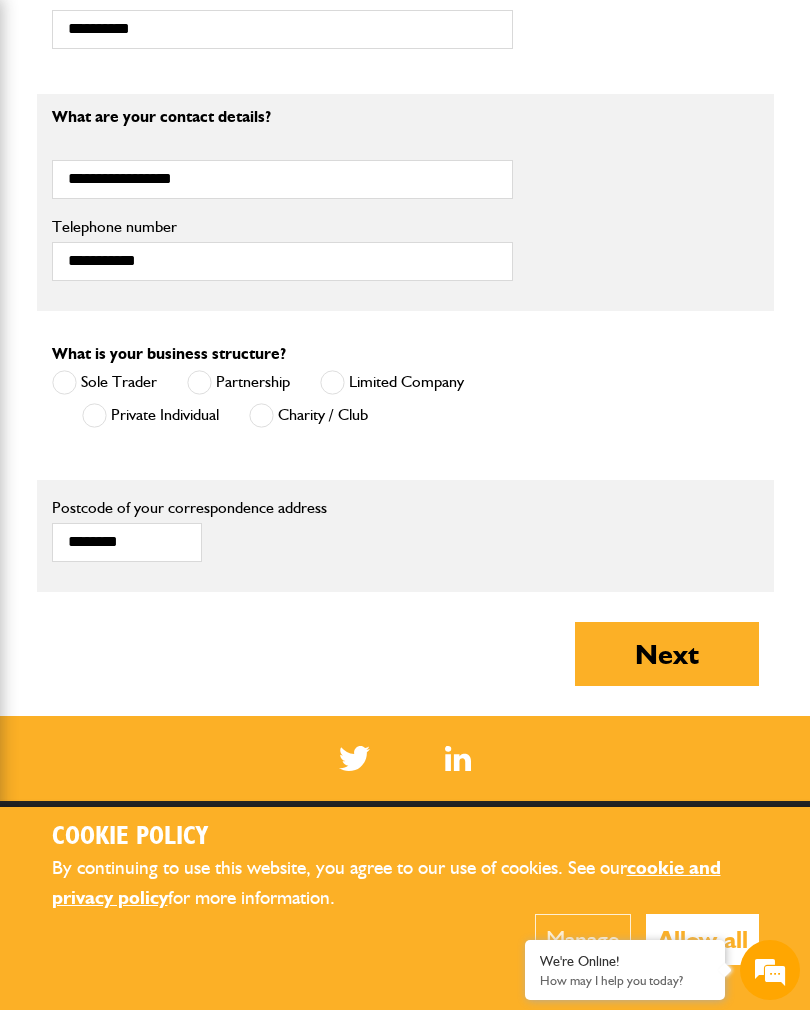 click on "Next" at bounding box center [667, 654] 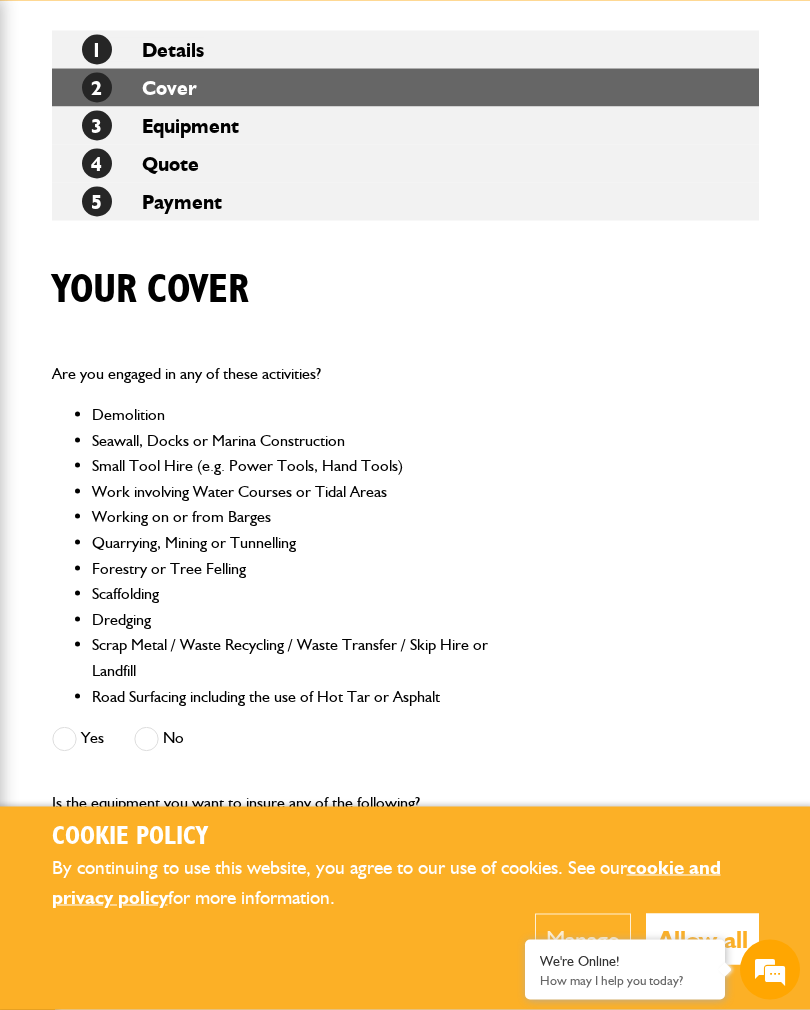 scroll, scrollTop: 335, scrollLeft: 0, axis: vertical 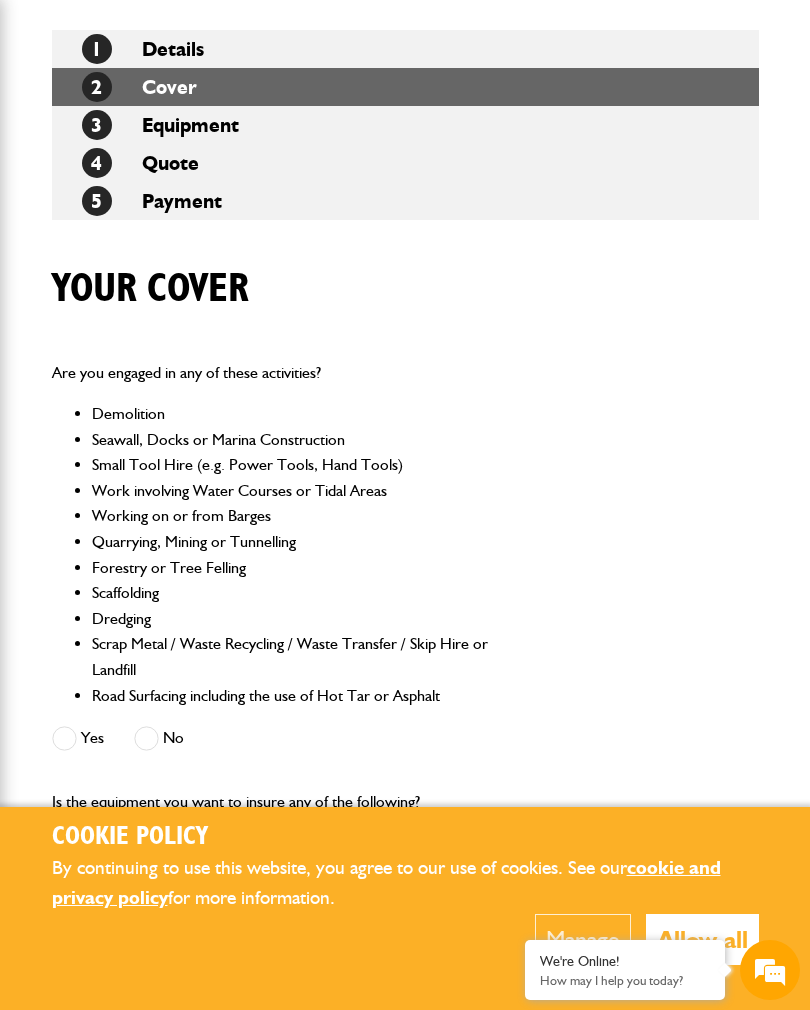 click on "No" at bounding box center [159, 738] 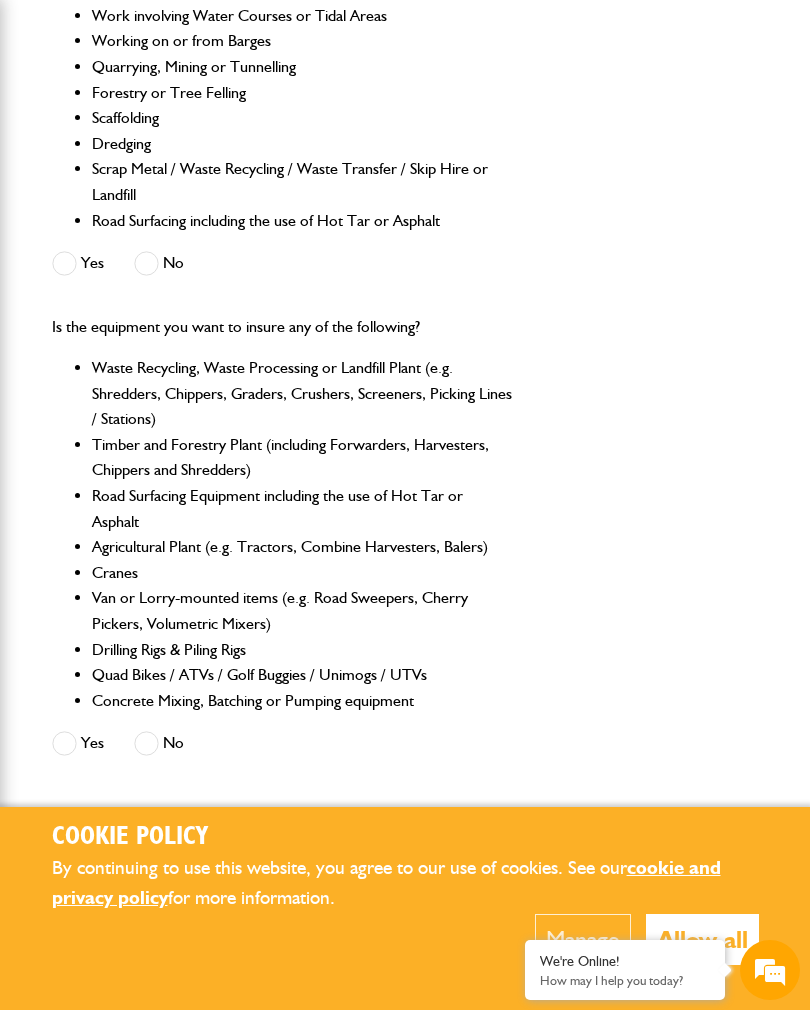 scroll, scrollTop: 816, scrollLeft: 0, axis: vertical 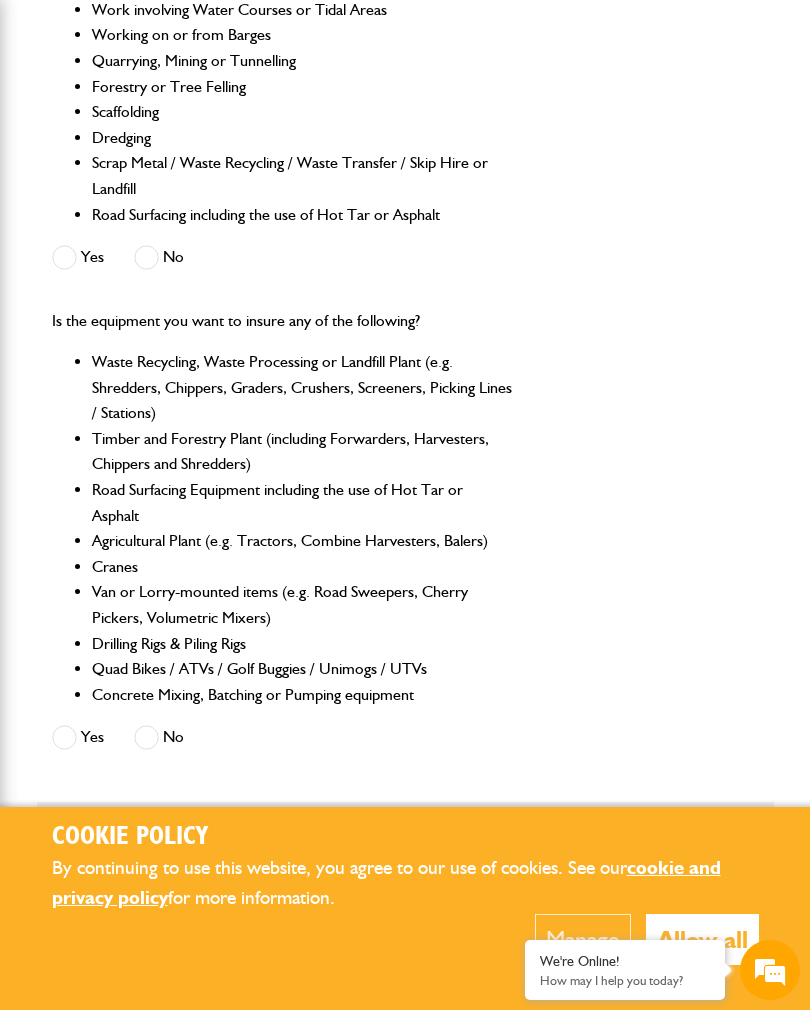 click at bounding box center (146, 737) 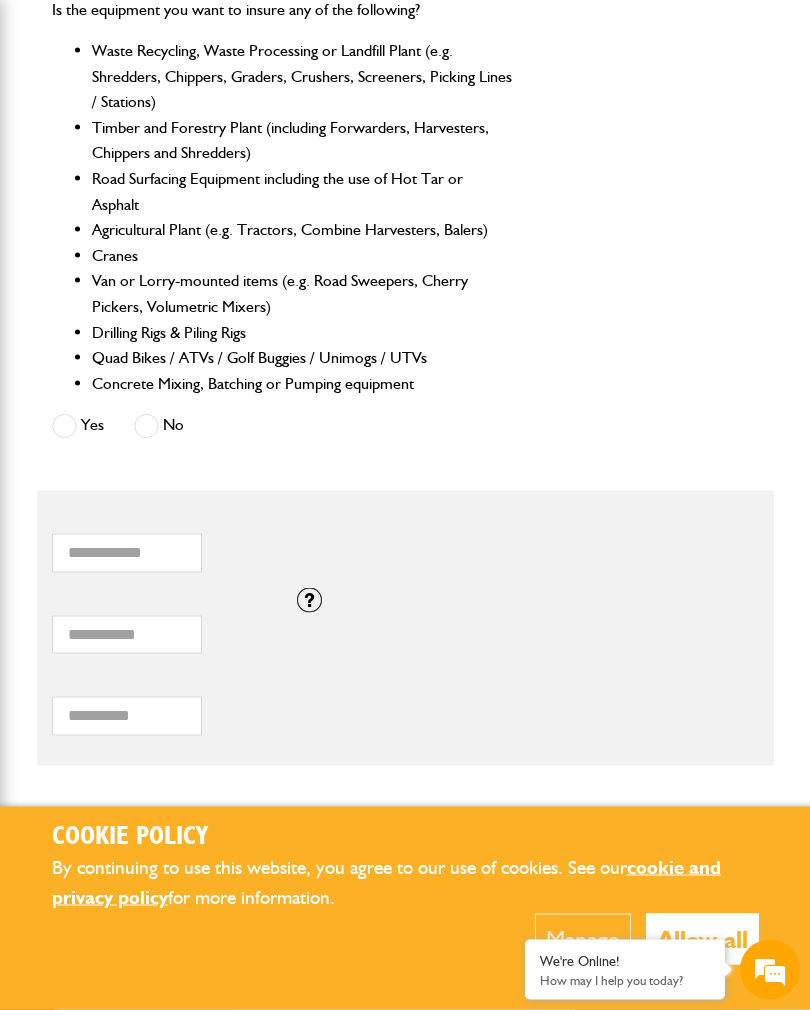 scroll, scrollTop: 1128, scrollLeft: 0, axis: vertical 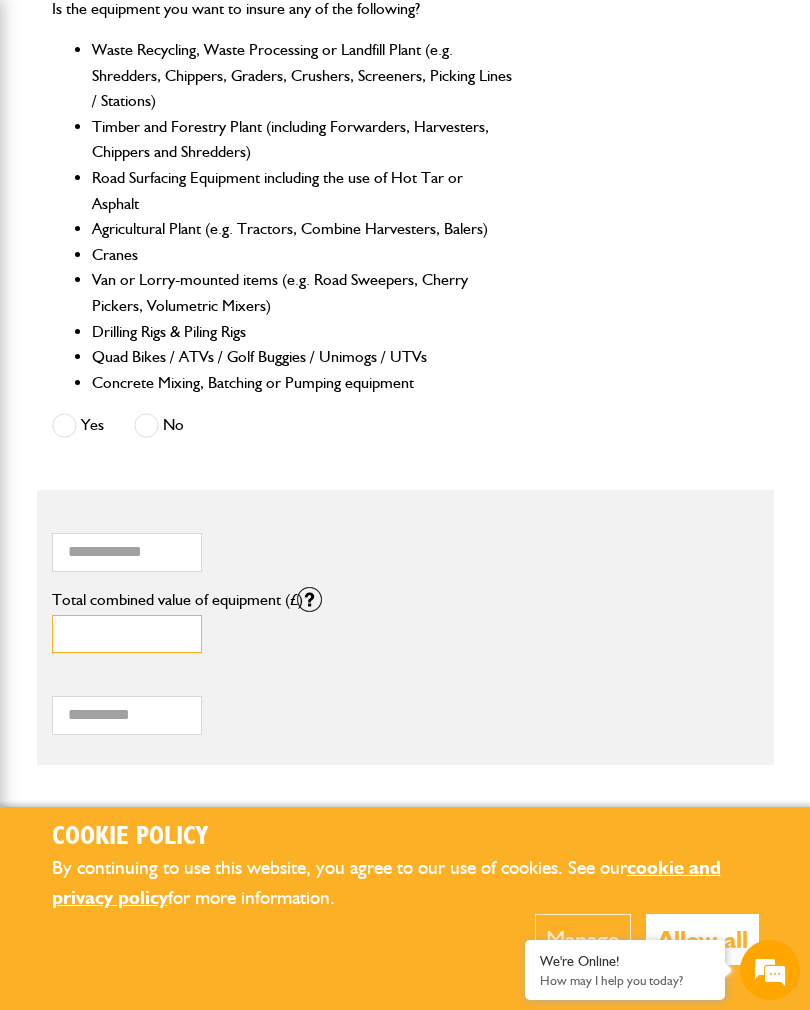 click on "*" at bounding box center [127, 634] 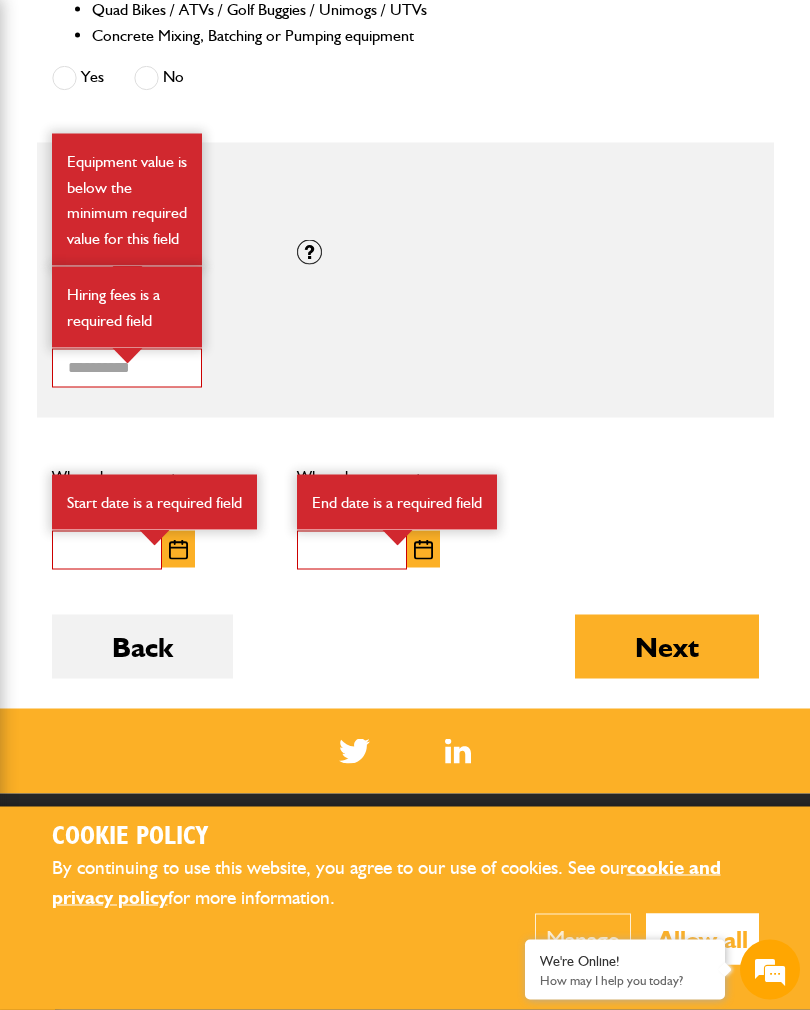 scroll, scrollTop: 1680, scrollLeft: 0, axis: vertical 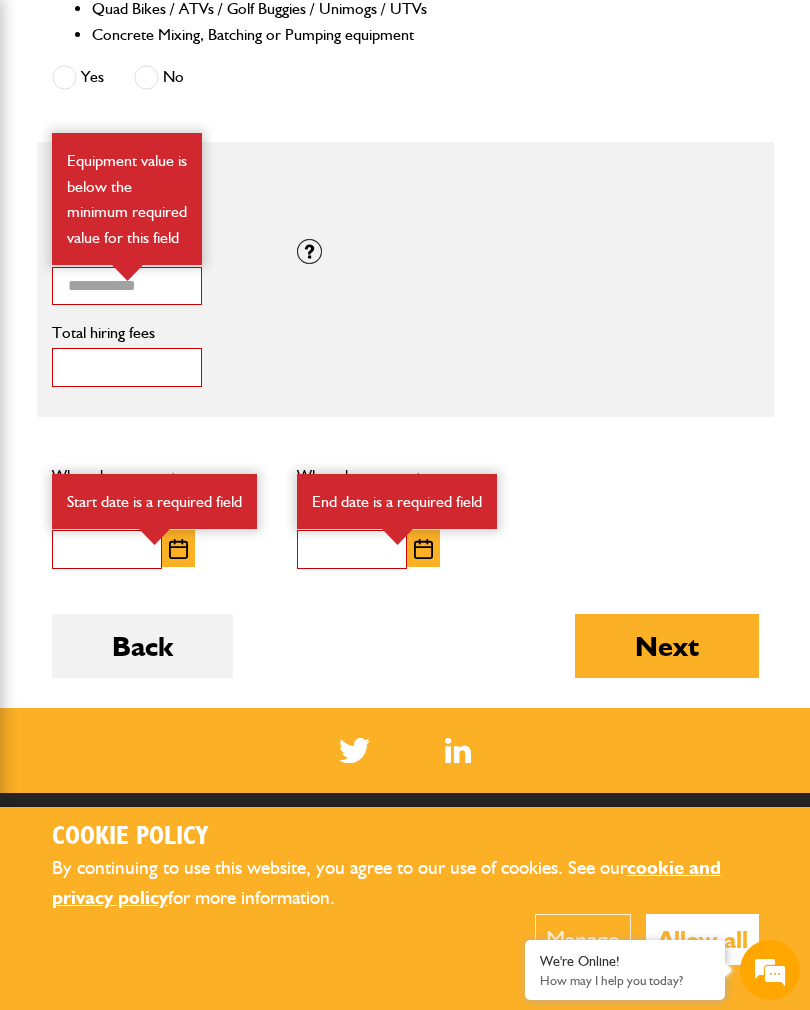 click on "*" at bounding box center [127, 367] 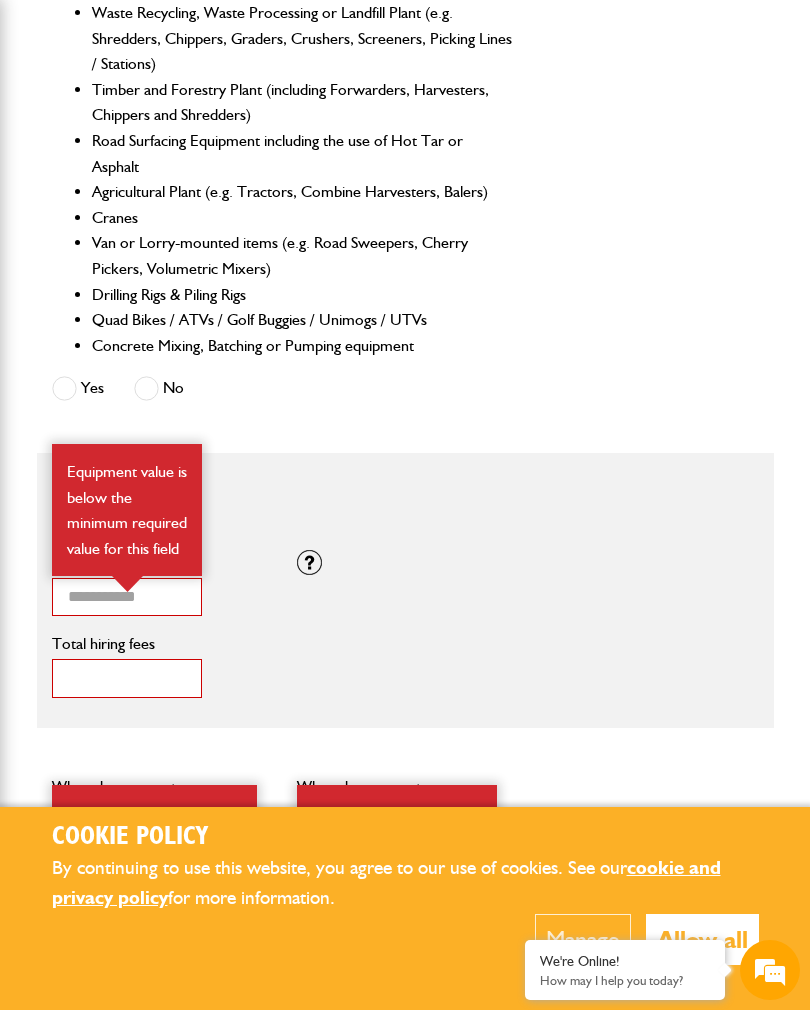 scroll, scrollTop: 1368, scrollLeft: 0, axis: vertical 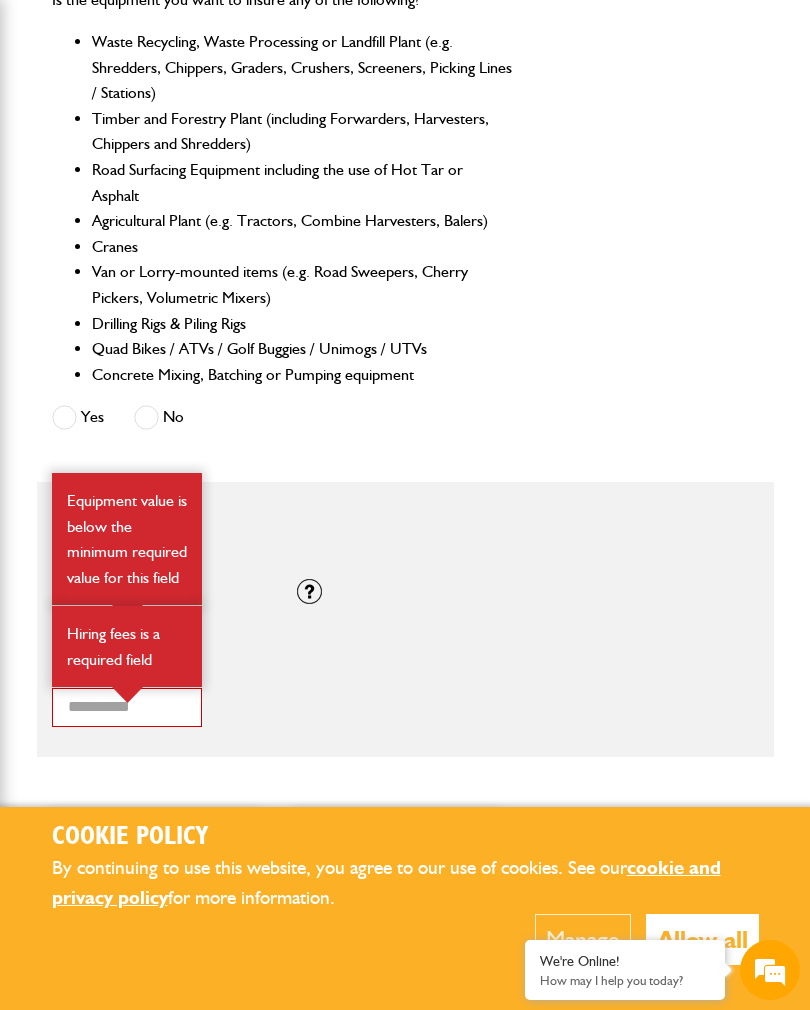click at bounding box center [64, 417] 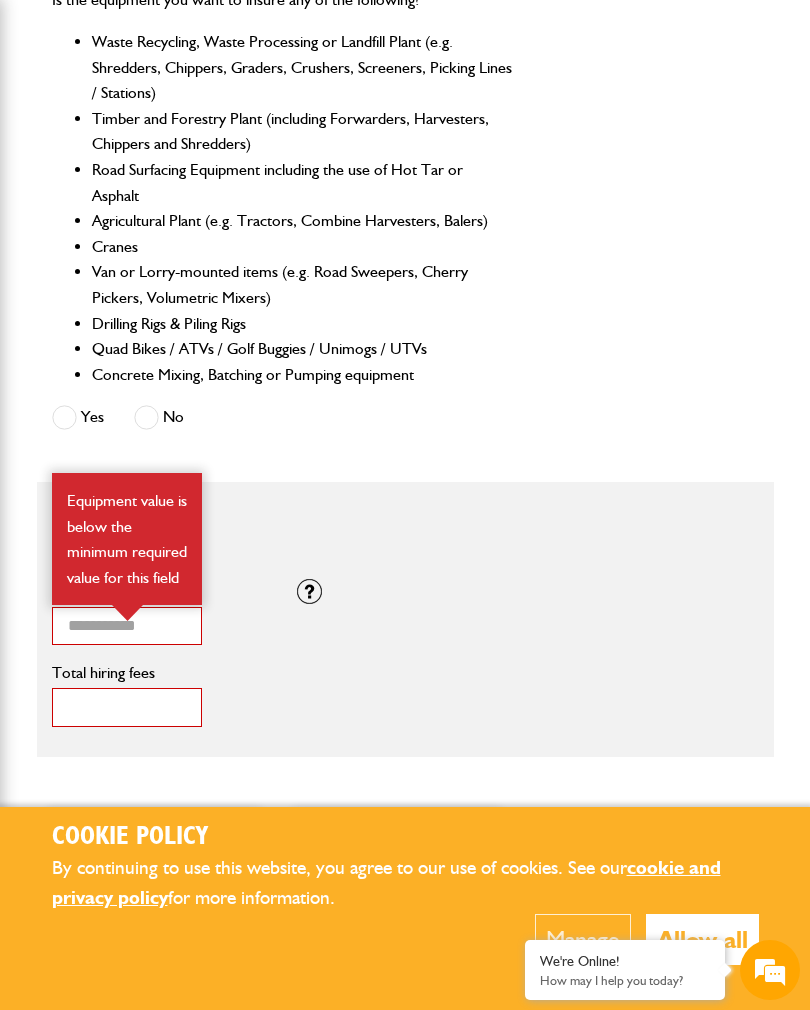 click on "*" at bounding box center (127, 707) 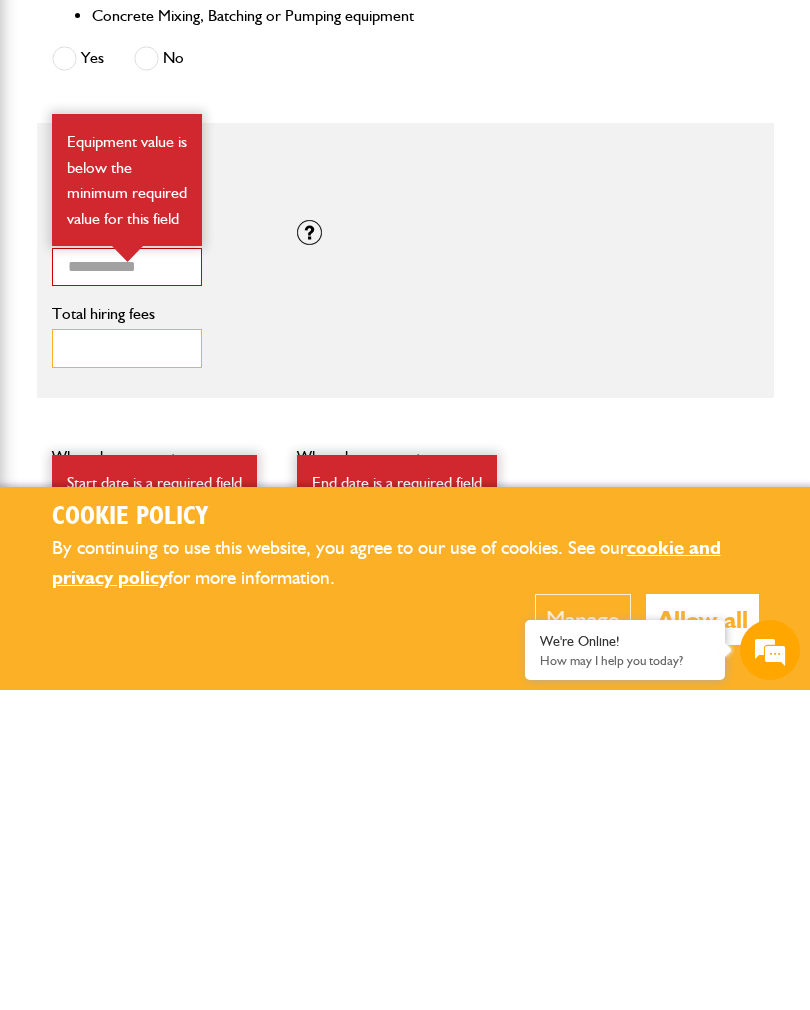 type 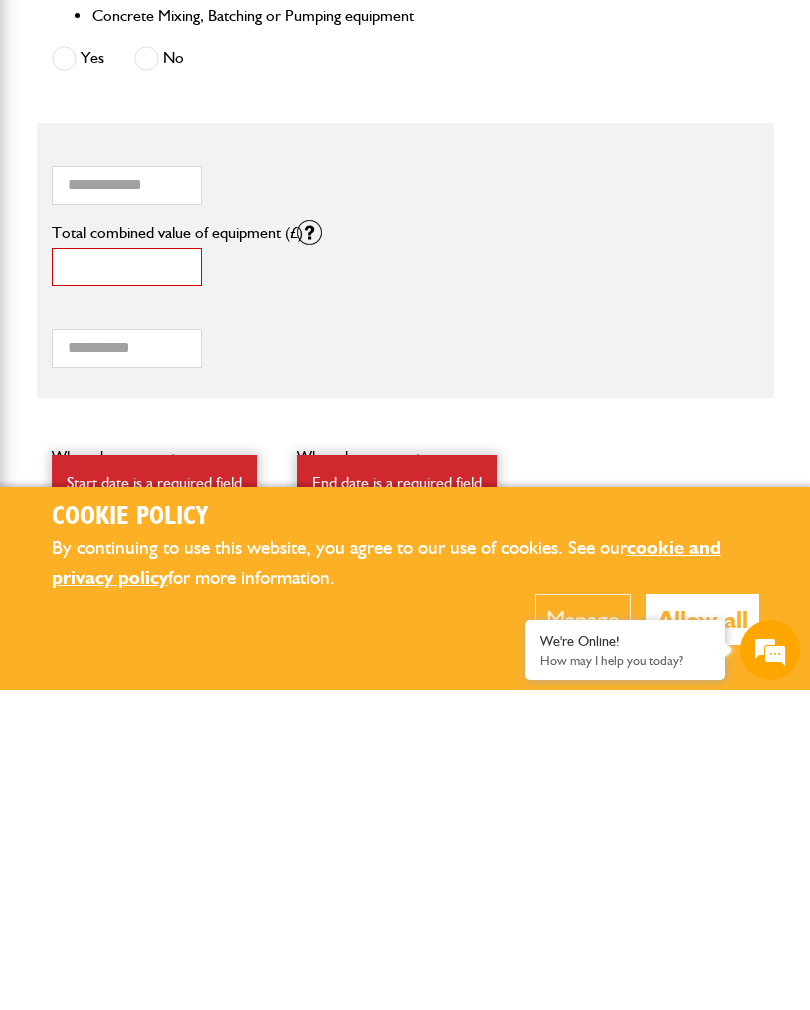click on "*" at bounding box center (127, 587) 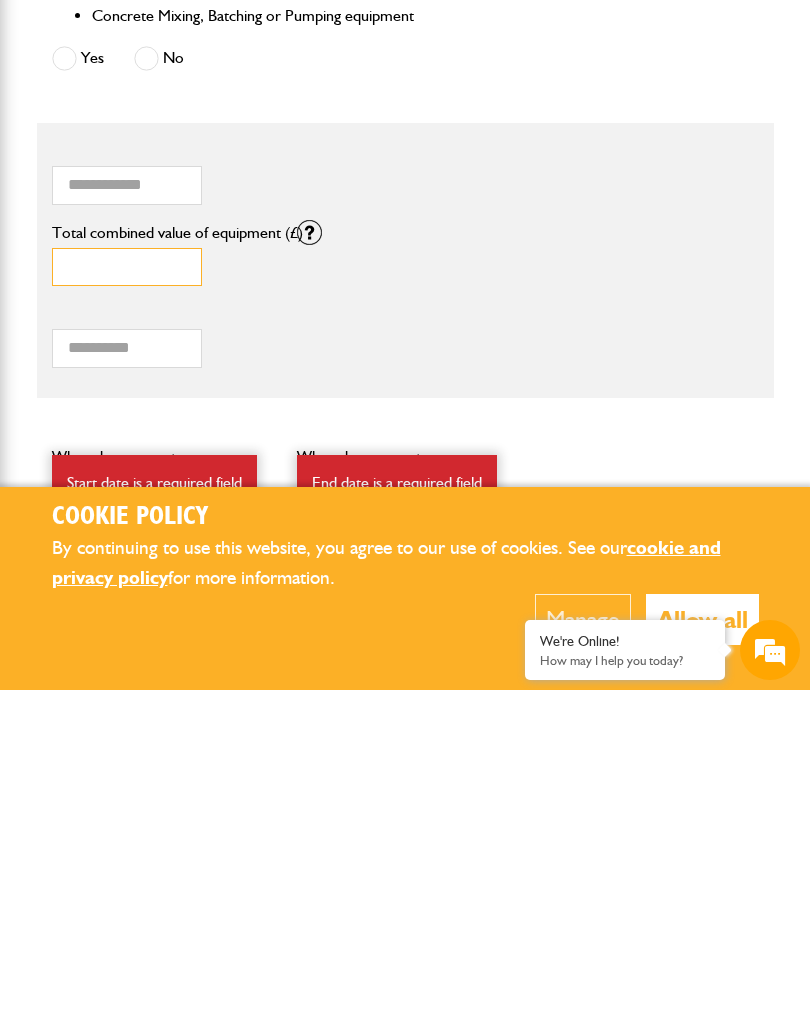 click on "Next" at bounding box center (667, 947) 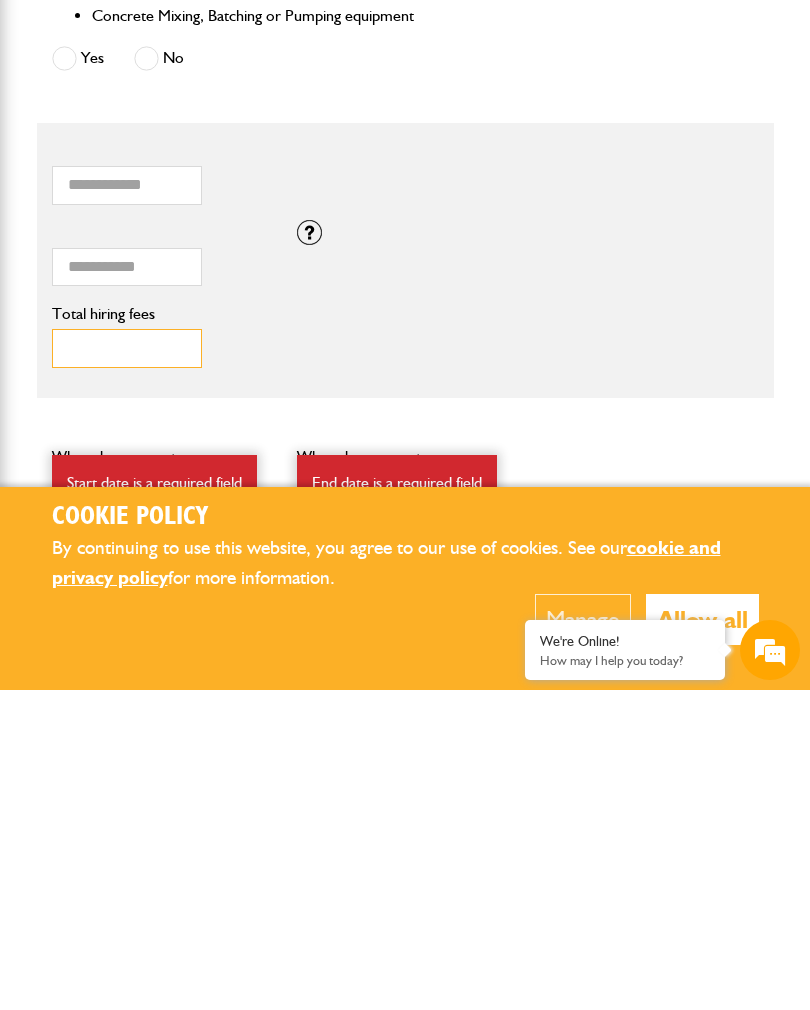 click on "Total hiring fees" at bounding box center [127, 668] 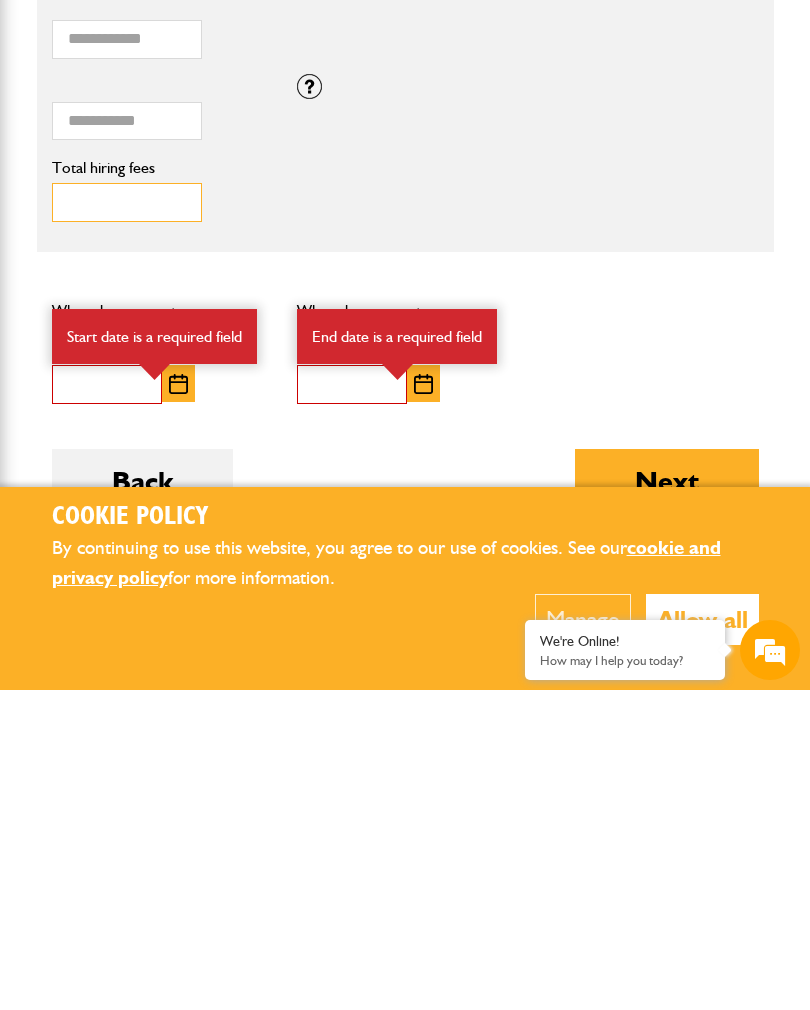 scroll, scrollTop: 1526, scrollLeft: 0, axis: vertical 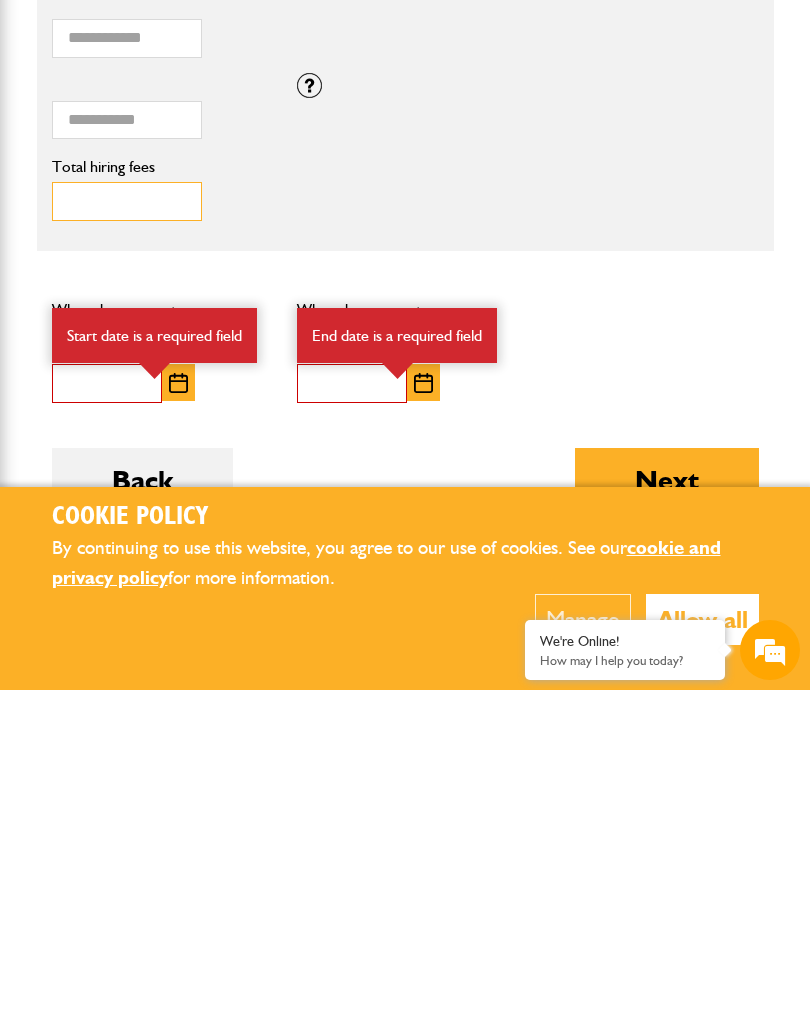 type on "******" 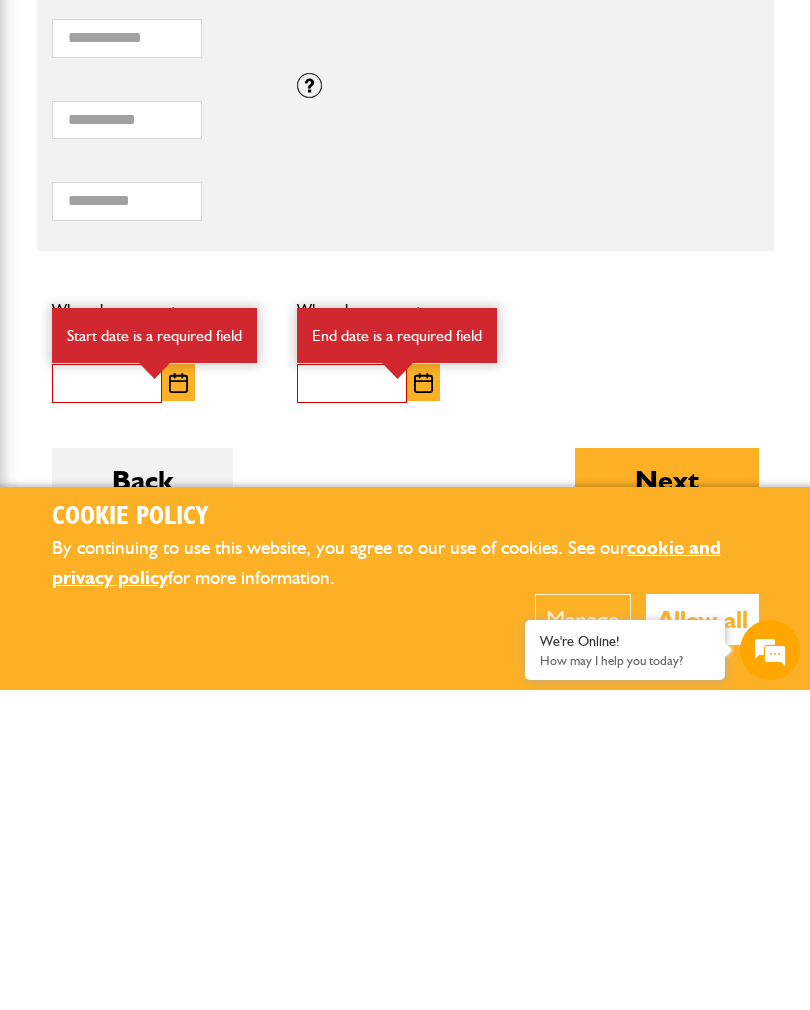 click at bounding box center (107, 703) 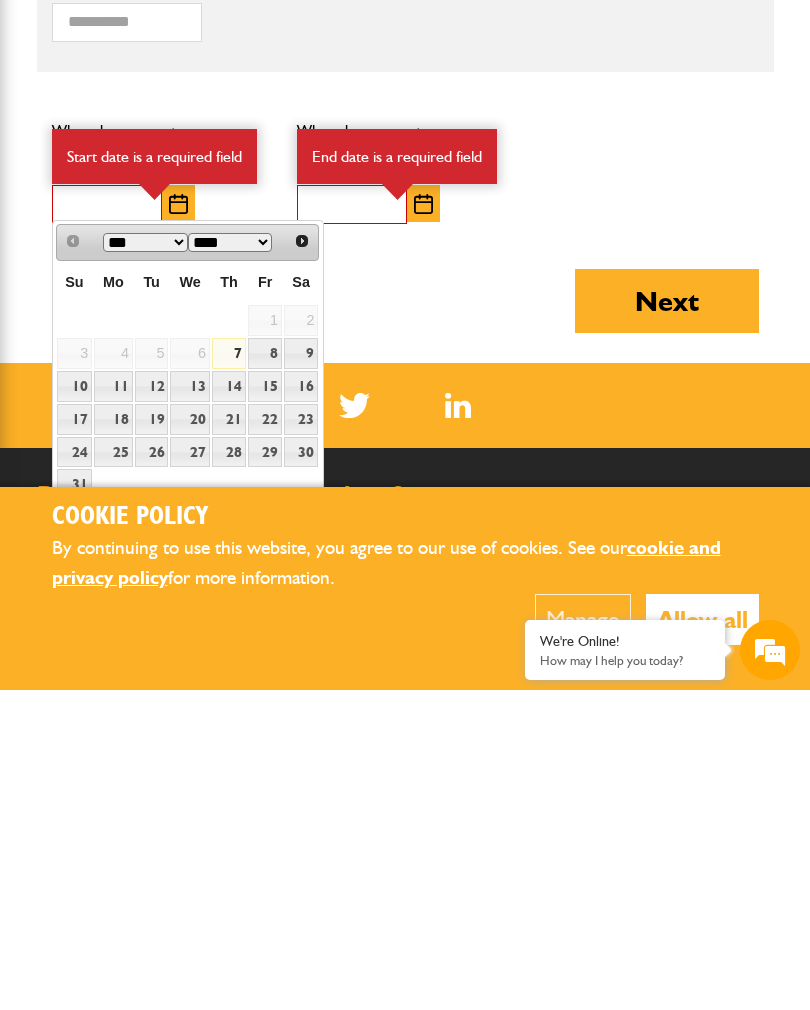 scroll, scrollTop: 1708, scrollLeft: 0, axis: vertical 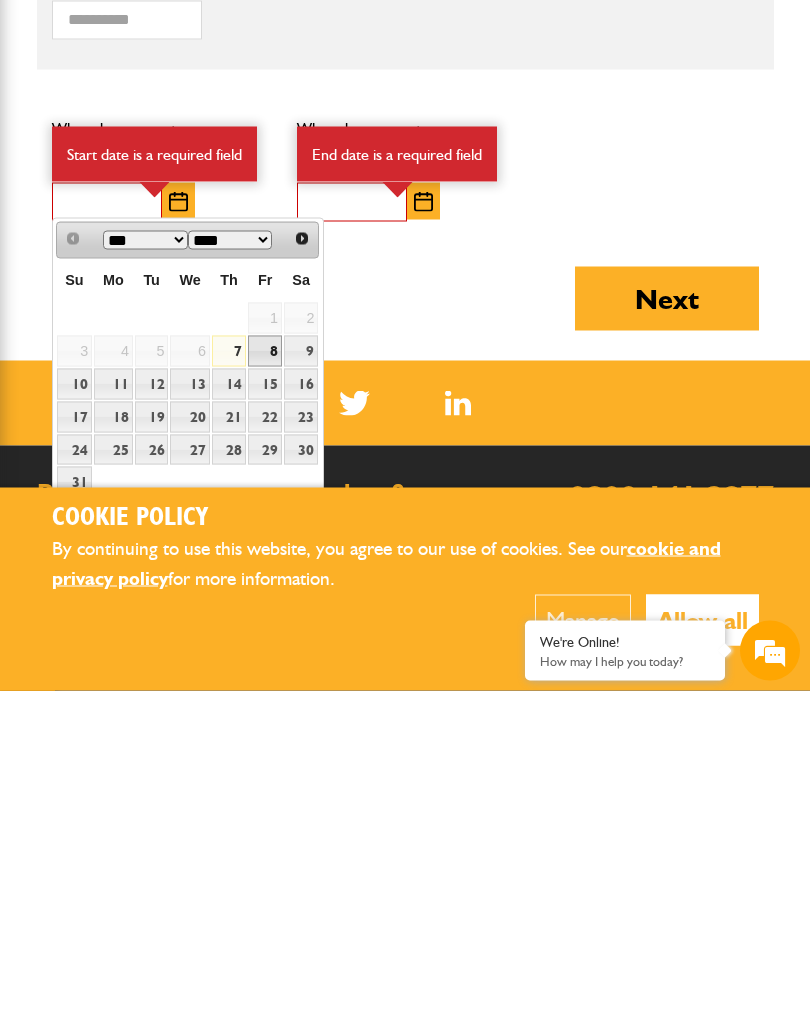 click on "8" at bounding box center [265, 670] 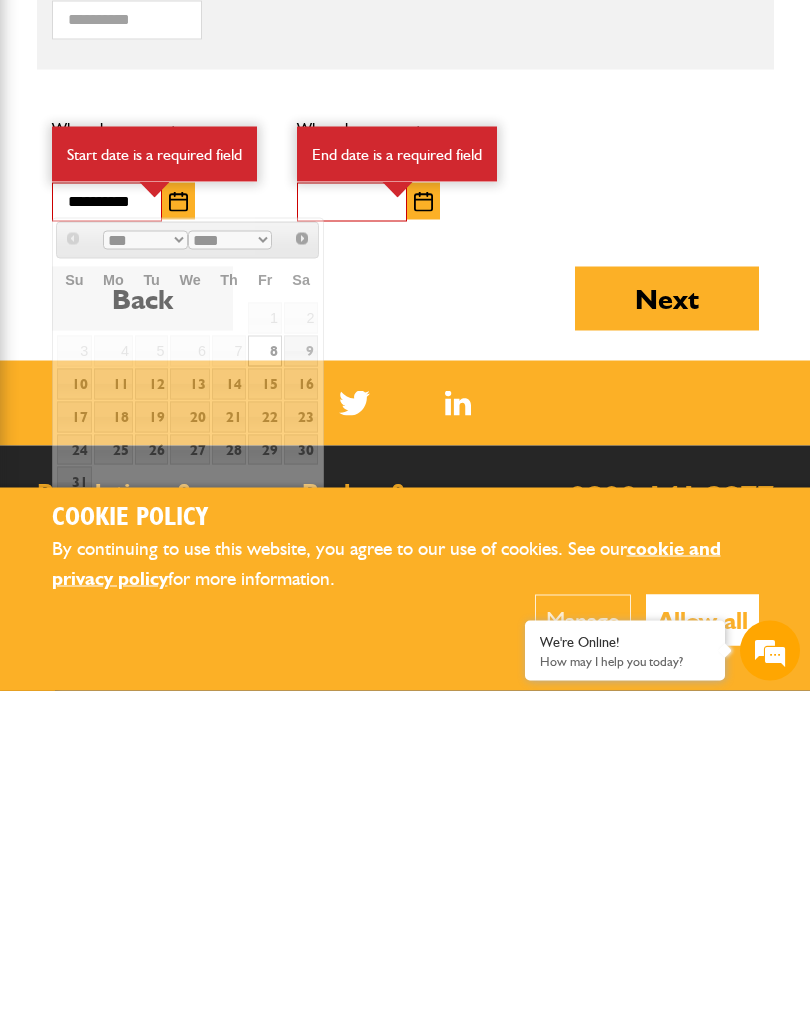 scroll, scrollTop: 2027, scrollLeft: 0, axis: vertical 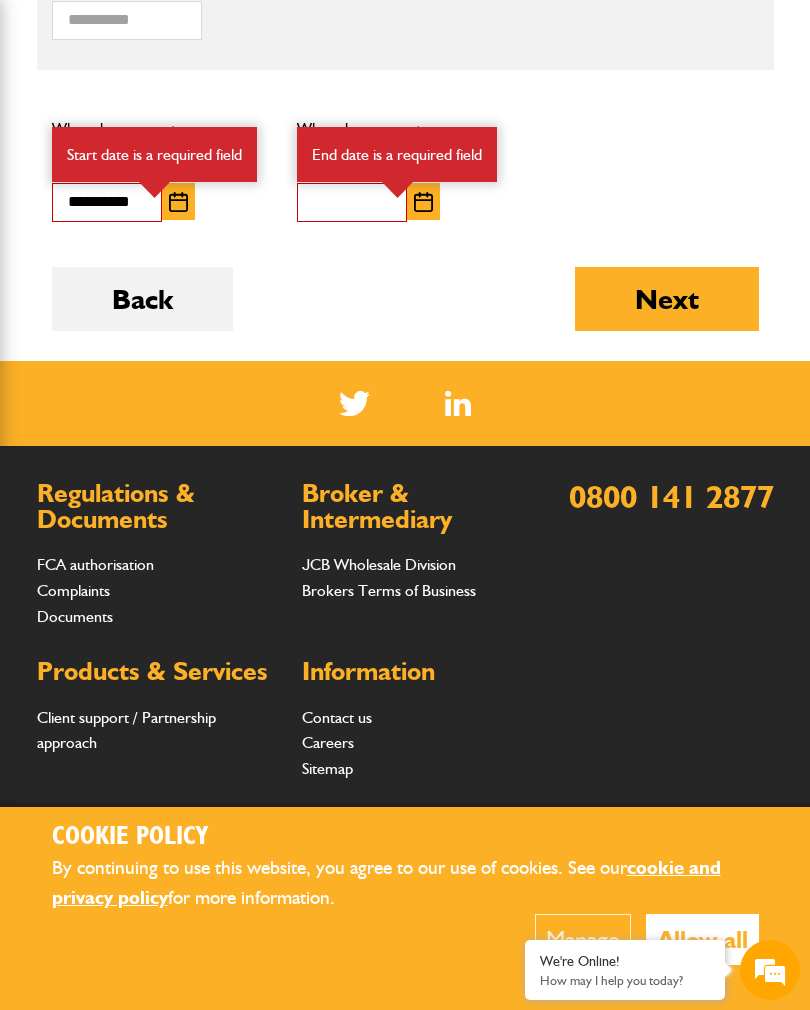 click at bounding box center (352, 202) 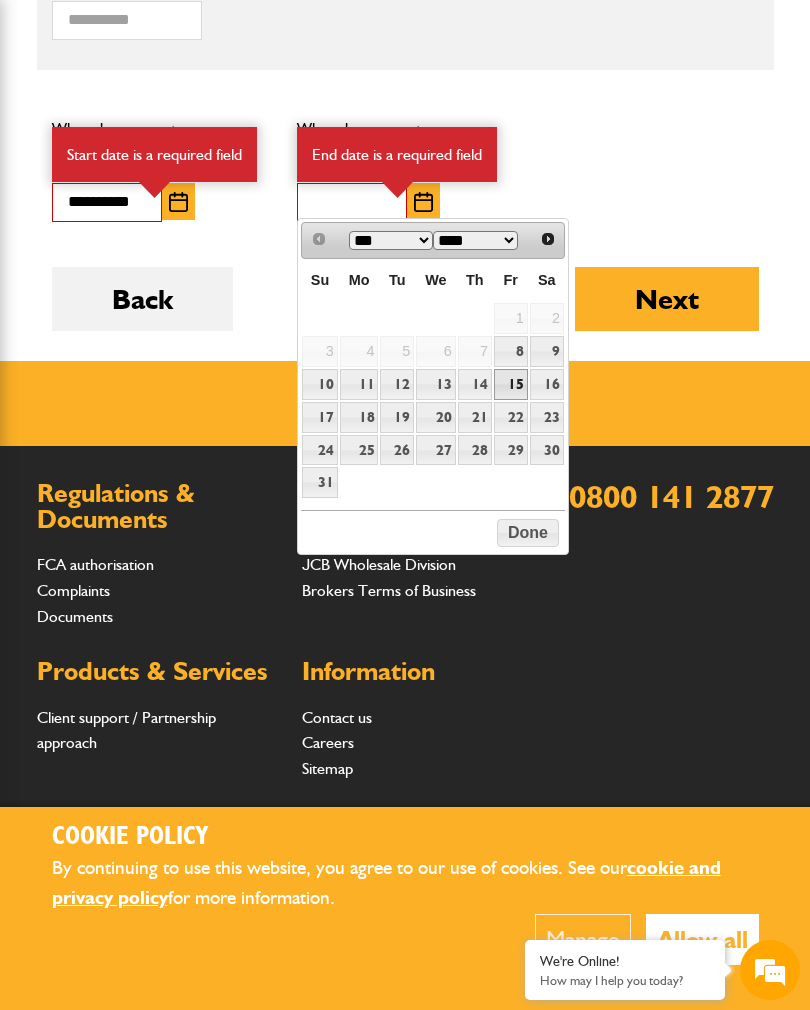 click on "15" at bounding box center (511, 384) 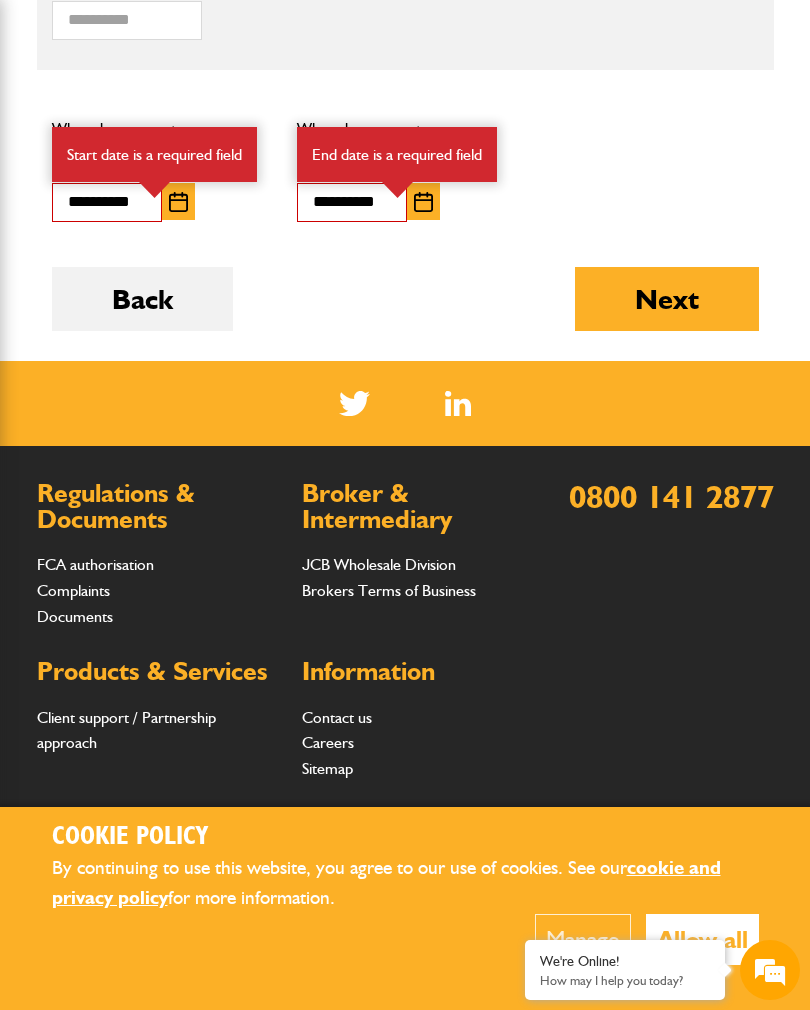 click on "Next" at bounding box center [667, 299] 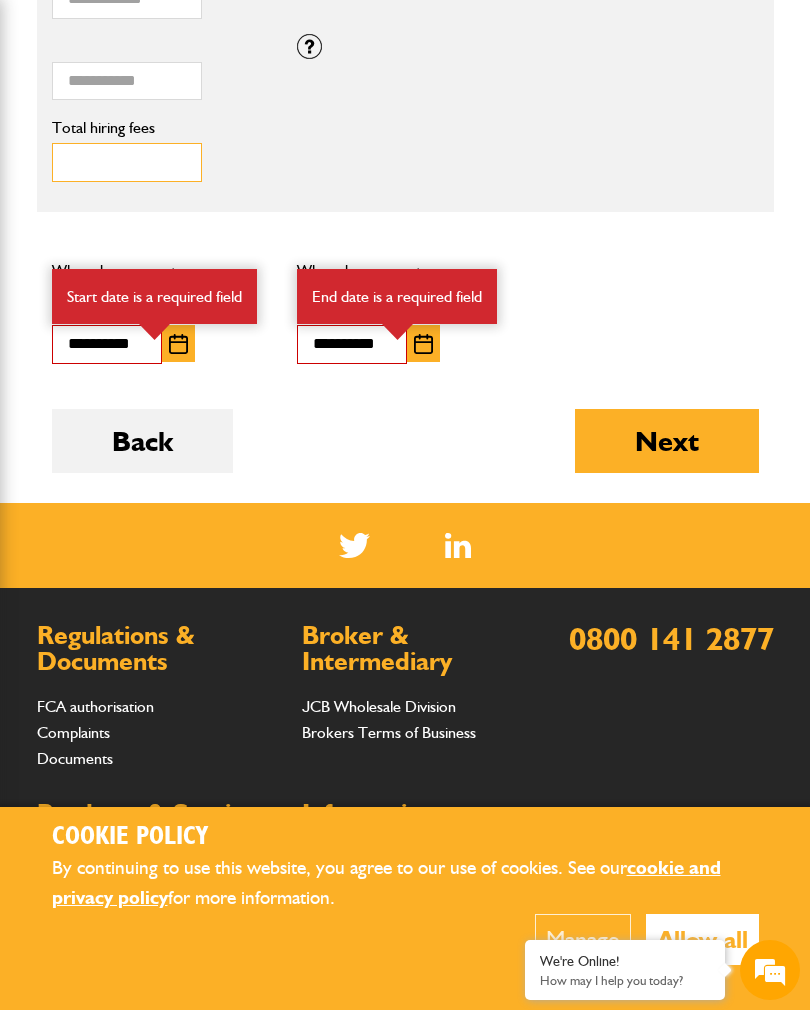 scroll, scrollTop: 1884, scrollLeft: 0, axis: vertical 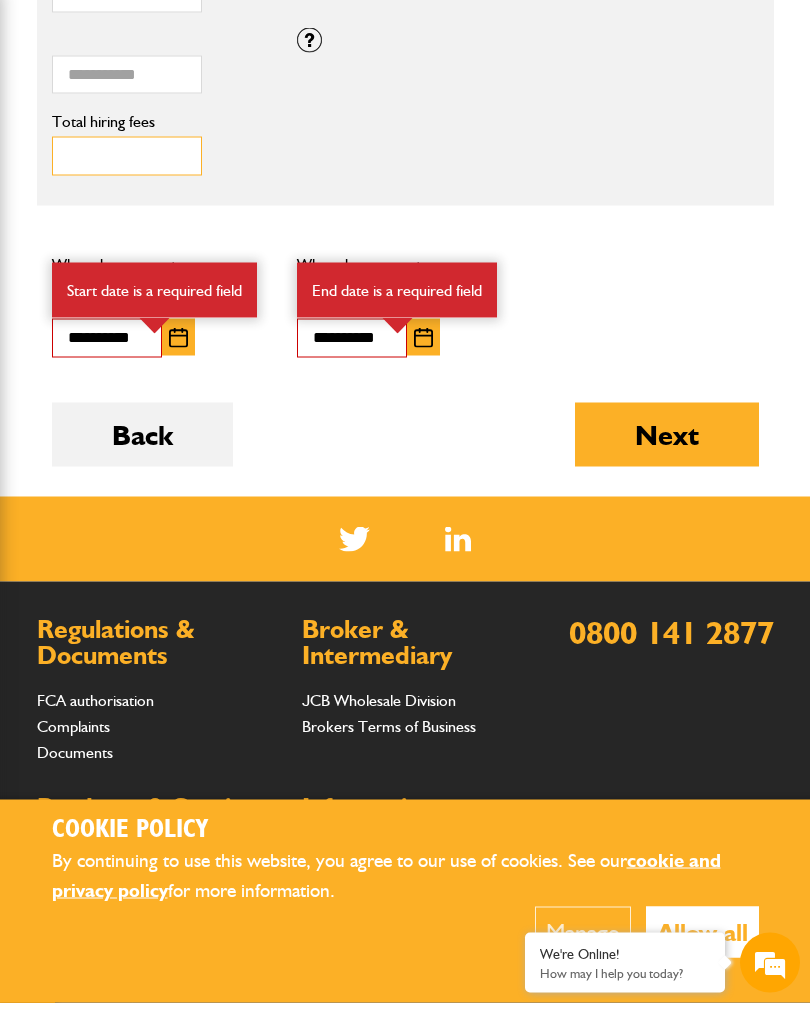 click on "******" at bounding box center [127, 163] 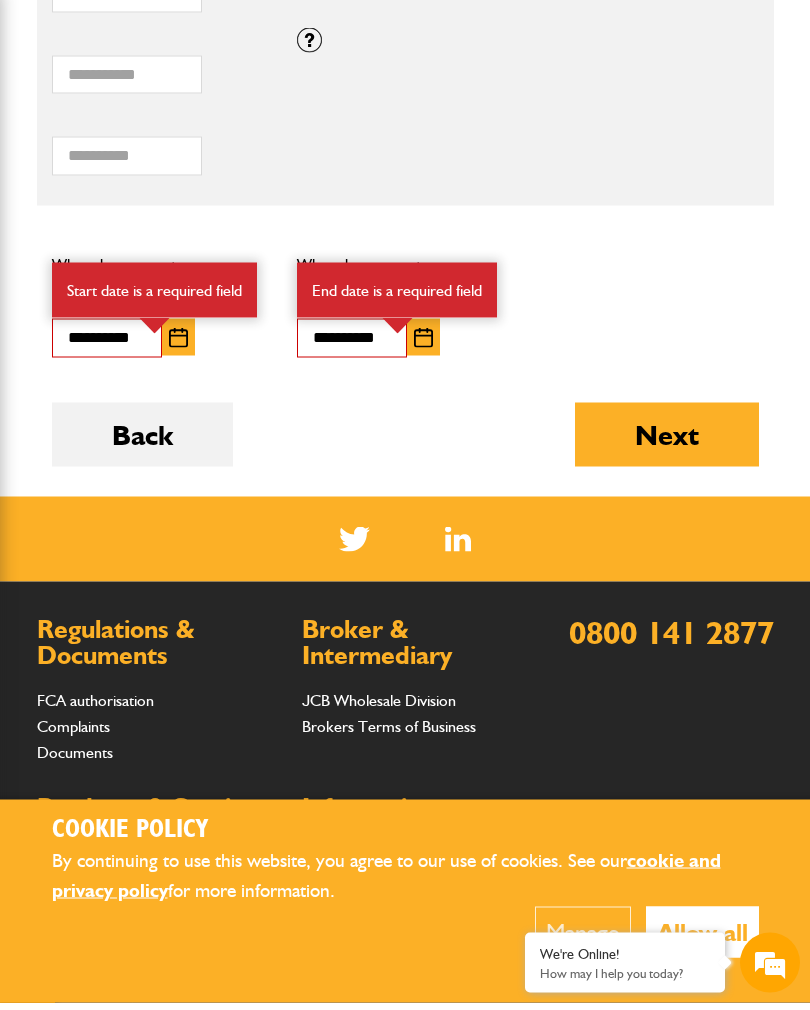 click on "Next" at bounding box center (667, 442) 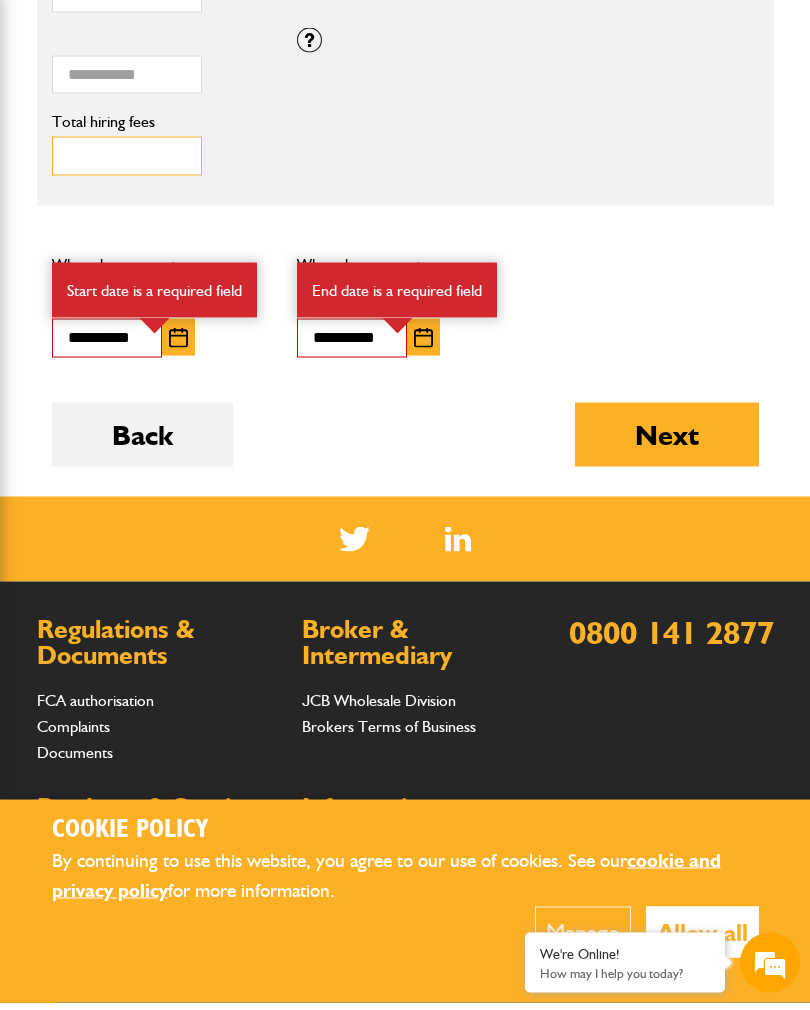 click on "Total hiring fees" at bounding box center (127, 163) 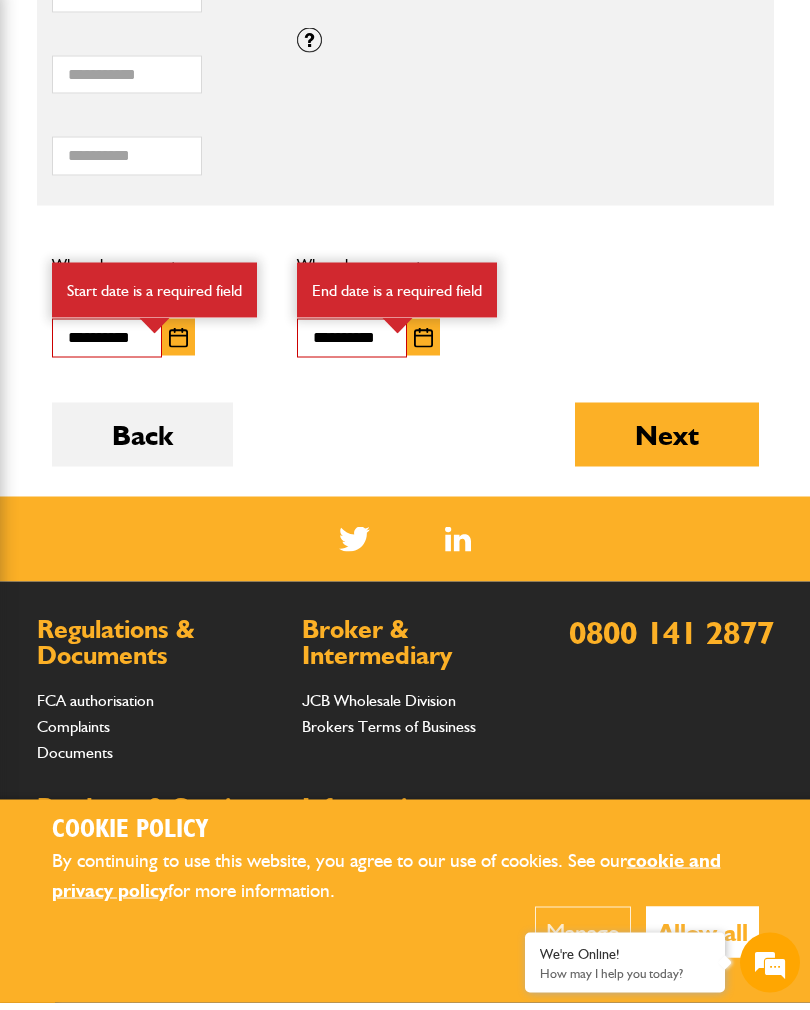 click on "Next" at bounding box center [667, 442] 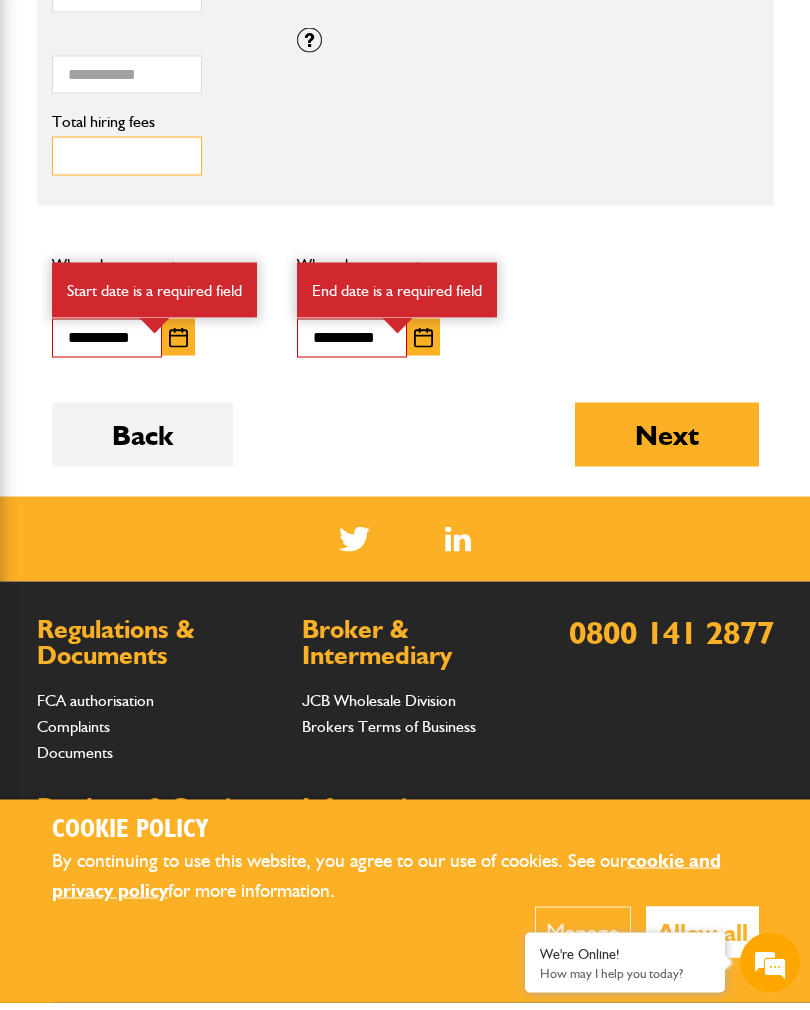 type on "***" 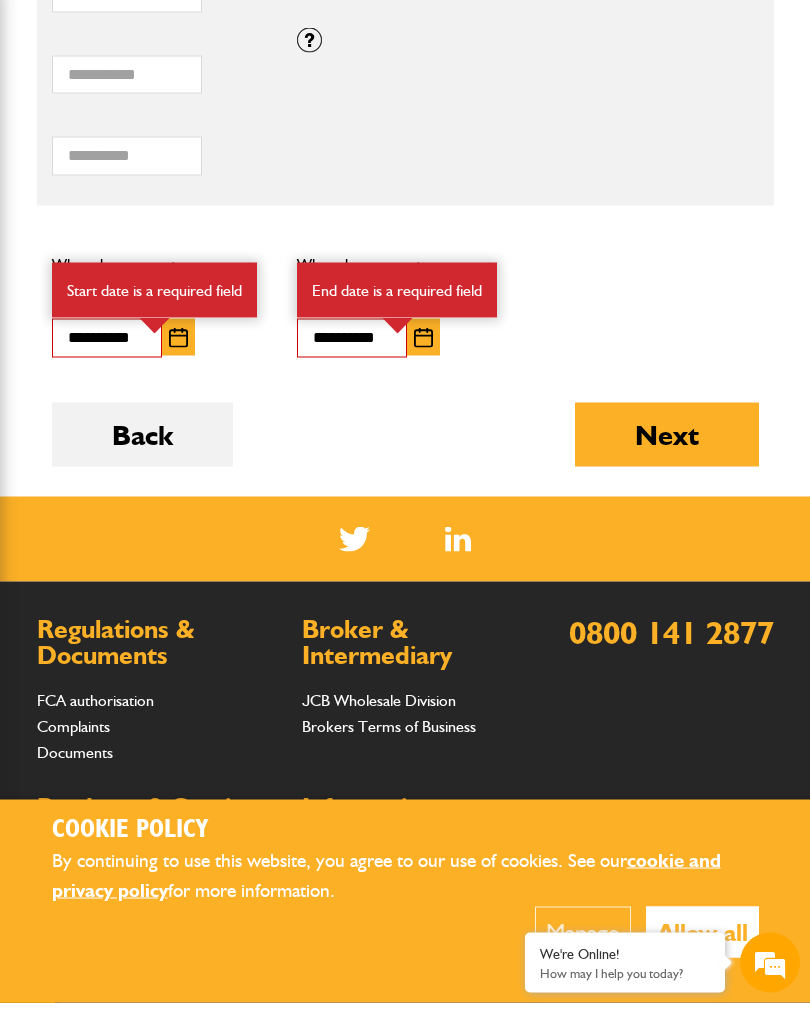 click on "Next" at bounding box center (667, 442) 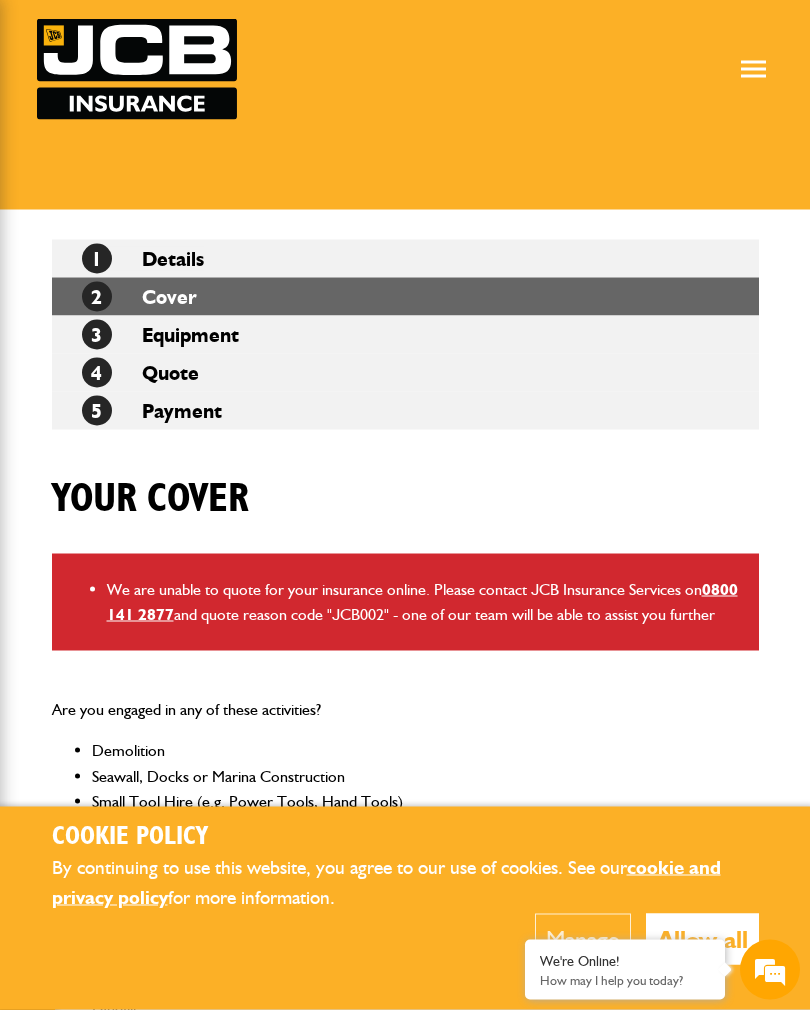 scroll, scrollTop: 126, scrollLeft: 0, axis: vertical 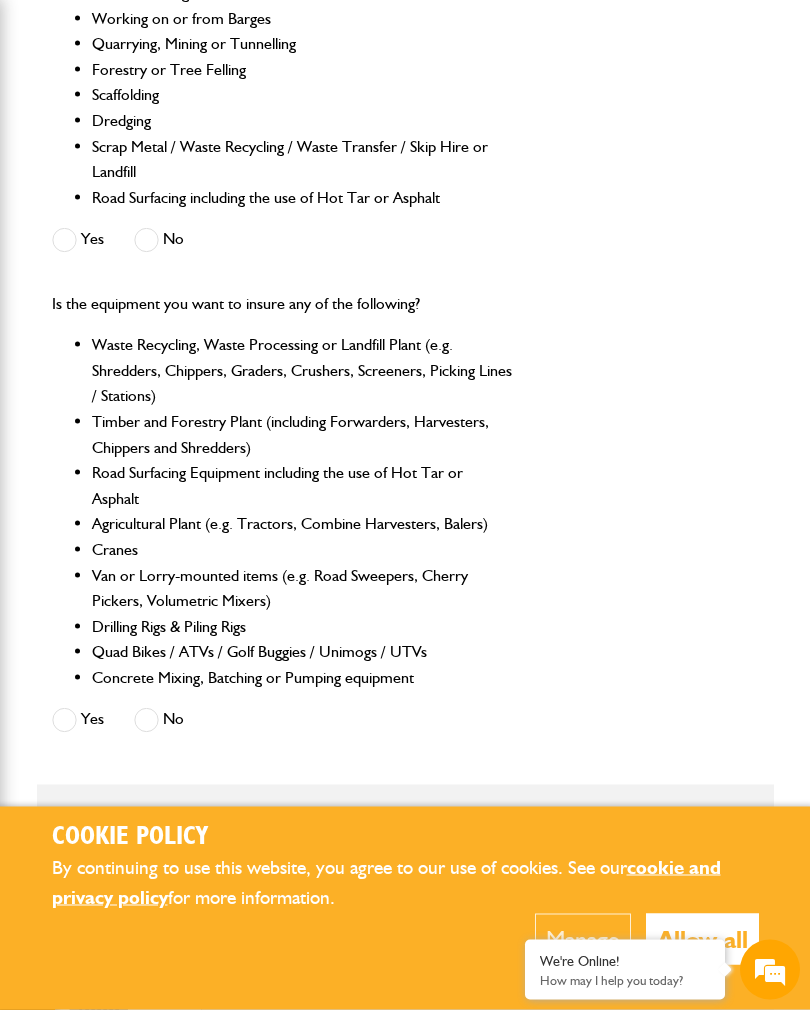 click on "No" at bounding box center [159, 720] 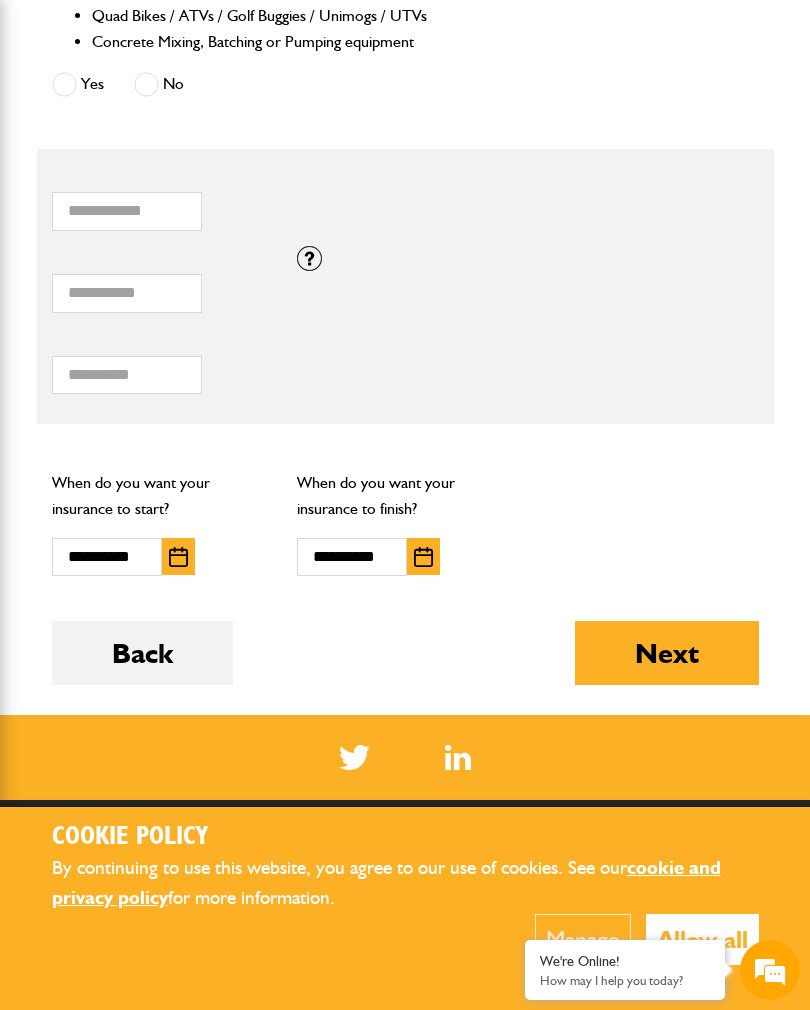 scroll, scrollTop: 1596, scrollLeft: 0, axis: vertical 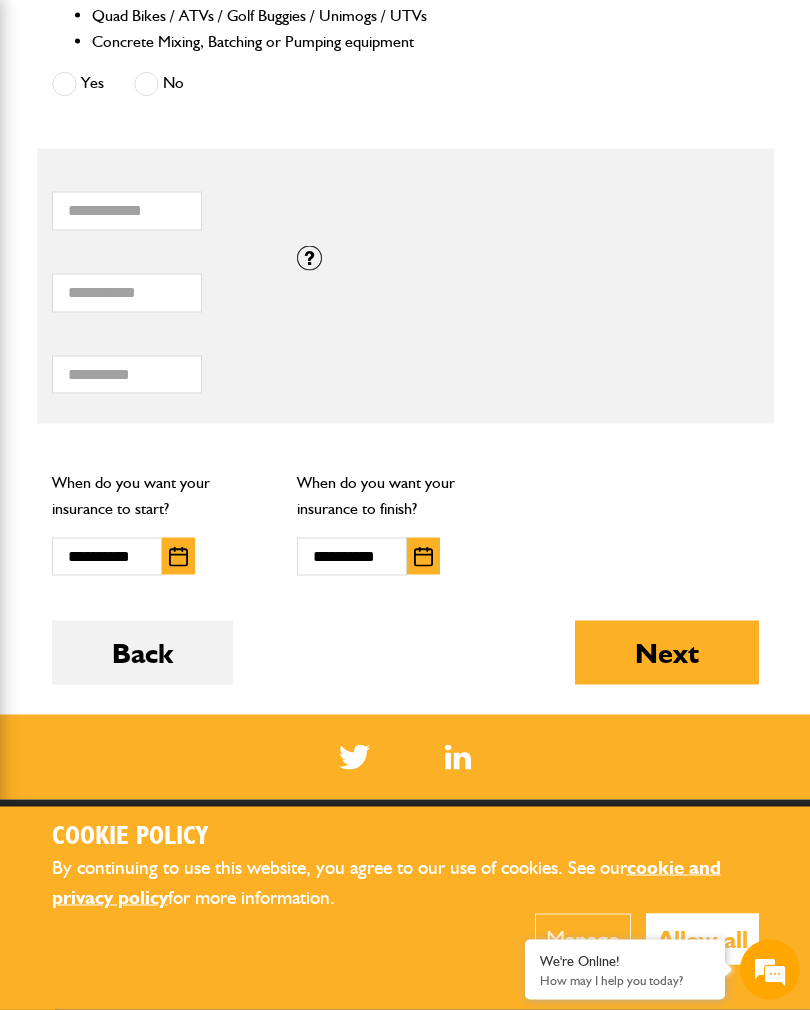 click on "Next" at bounding box center [667, 653] 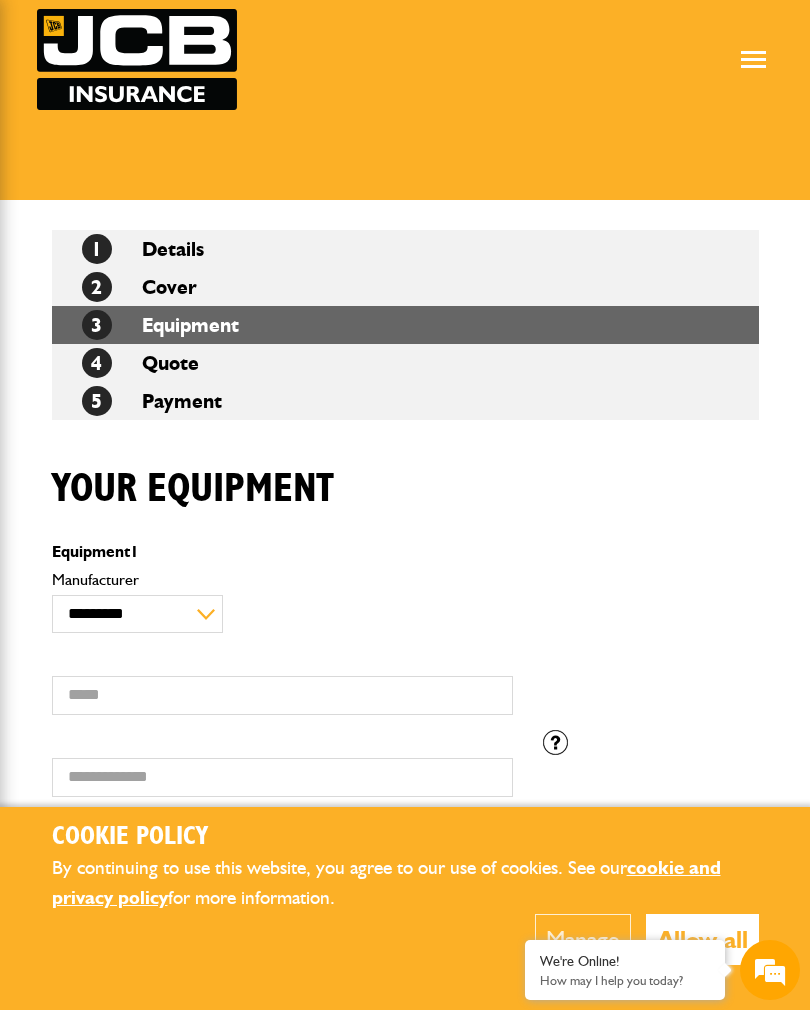 scroll, scrollTop: 136, scrollLeft: 0, axis: vertical 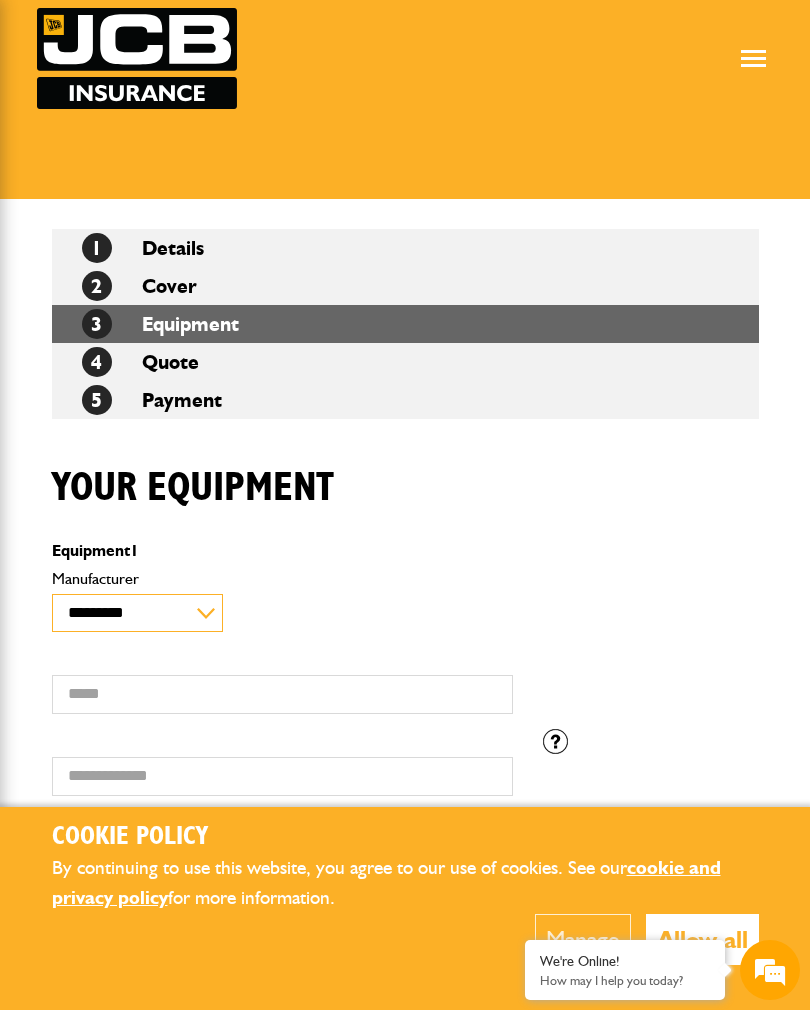 click on "**********" at bounding box center [137, 613] 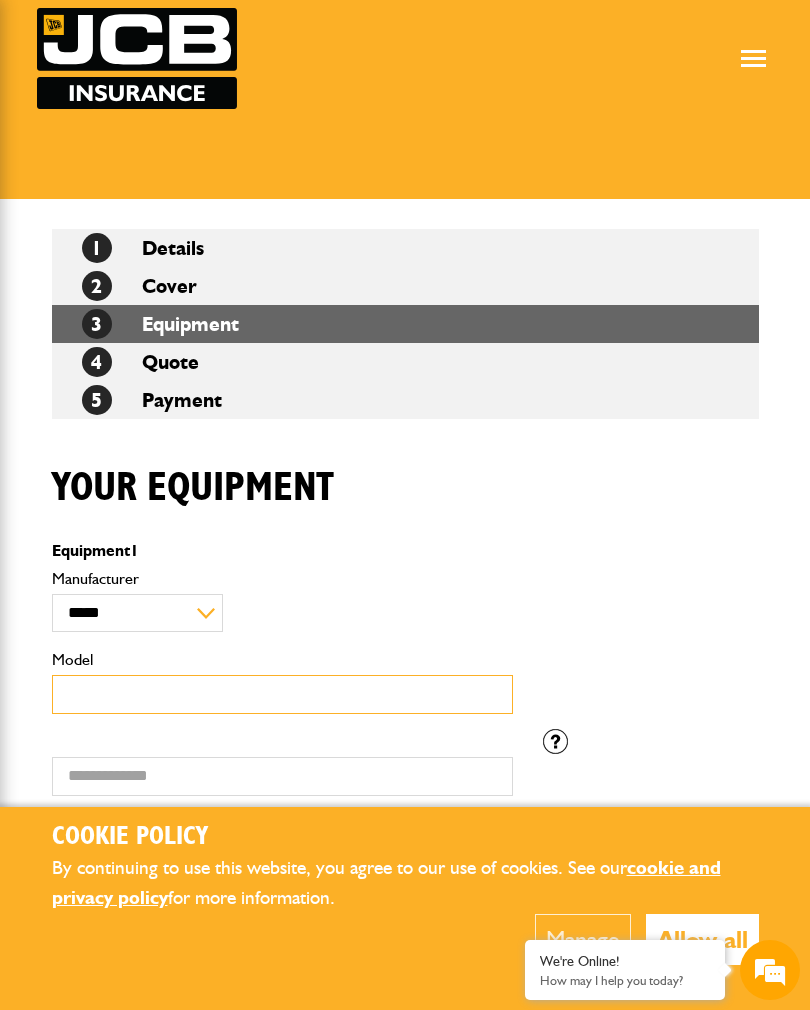 click on "Model" at bounding box center (282, 694) 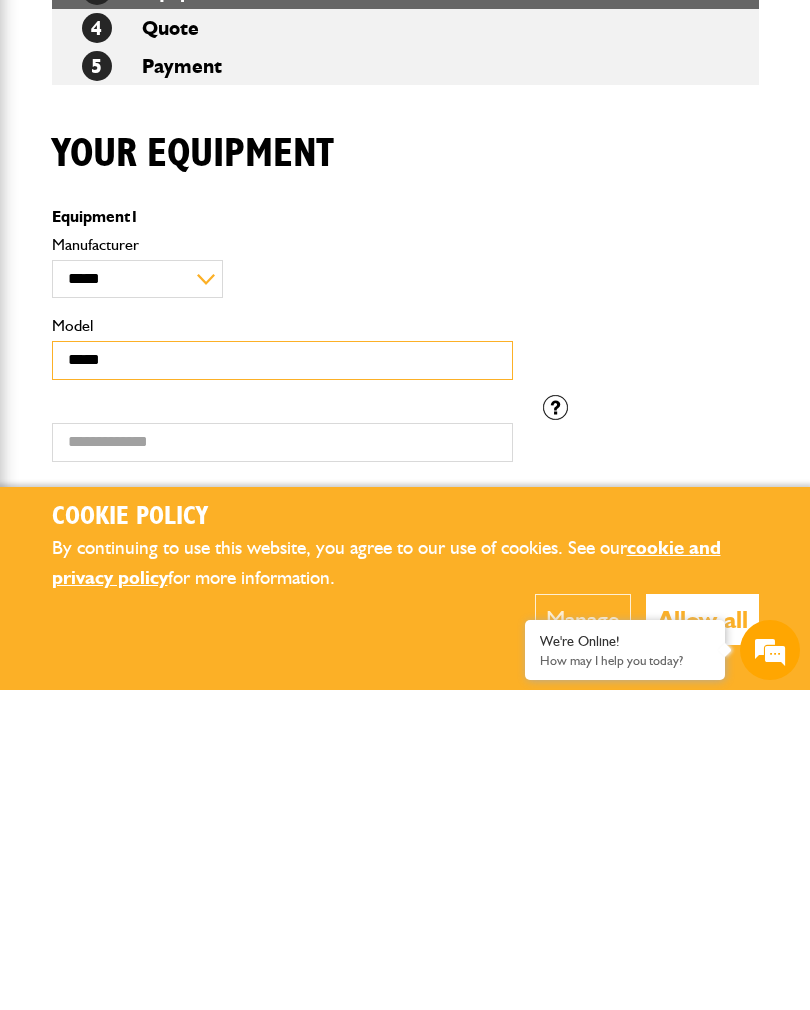 scroll, scrollTop: 0, scrollLeft: 0, axis: both 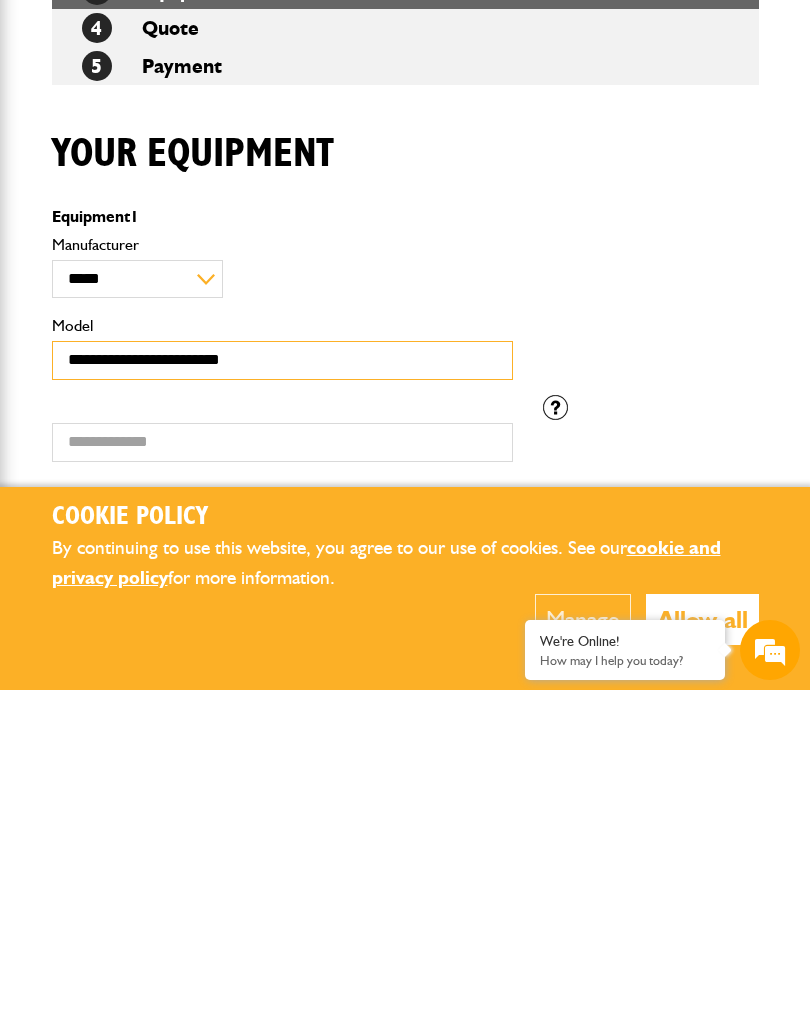 type on "**********" 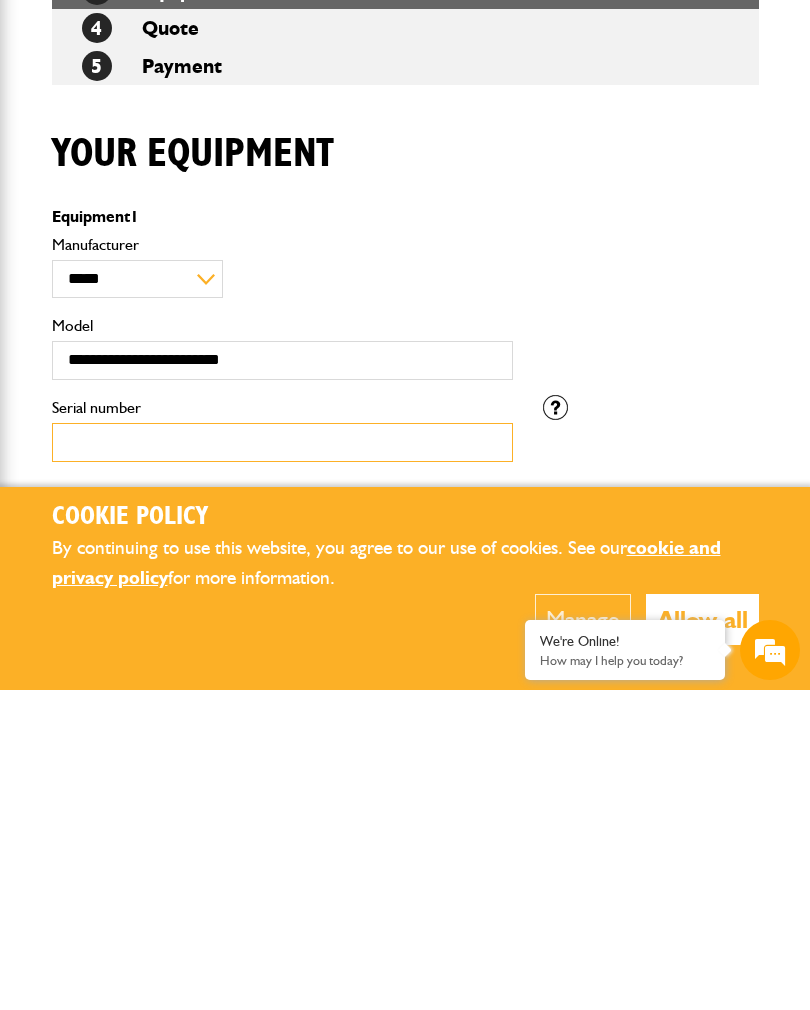 click on "Serial number" at bounding box center [282, 762] 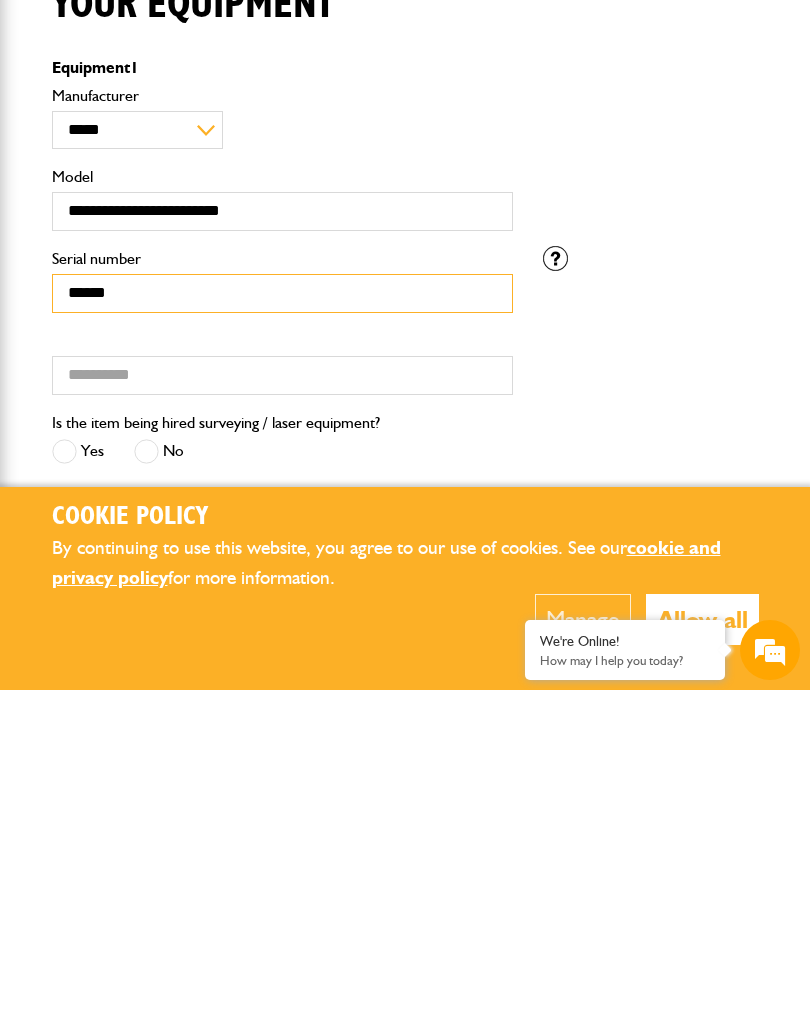 type on "******" 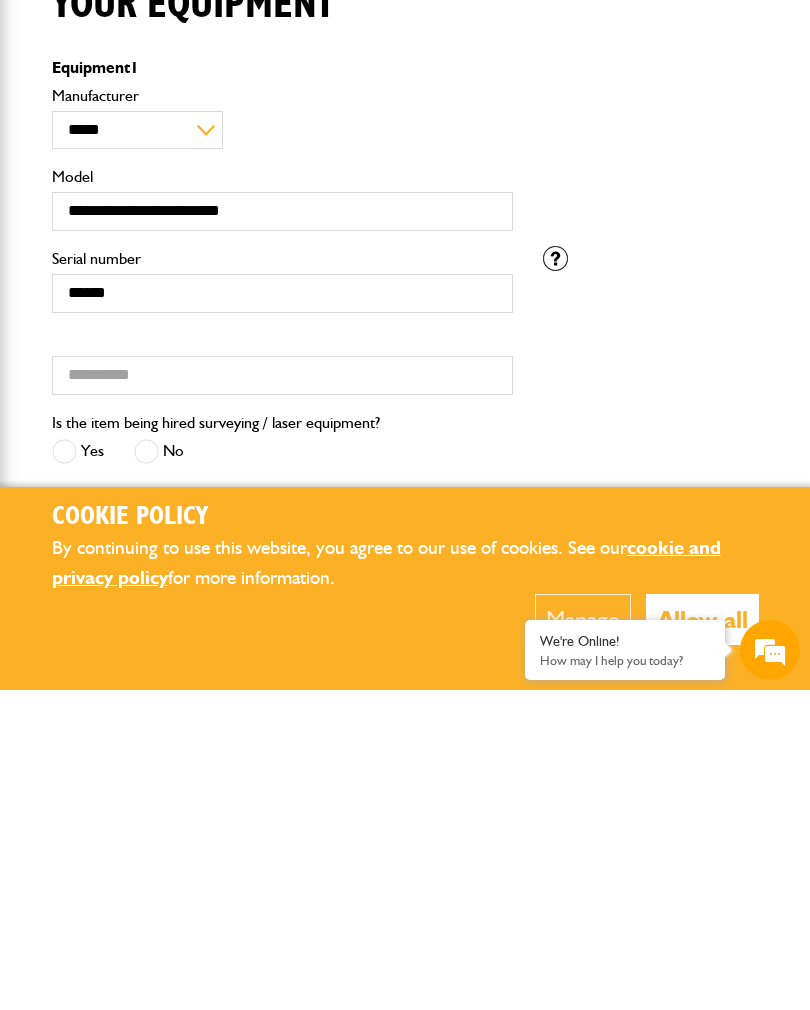 click on "Allow all" at bounding box center (702, 939) 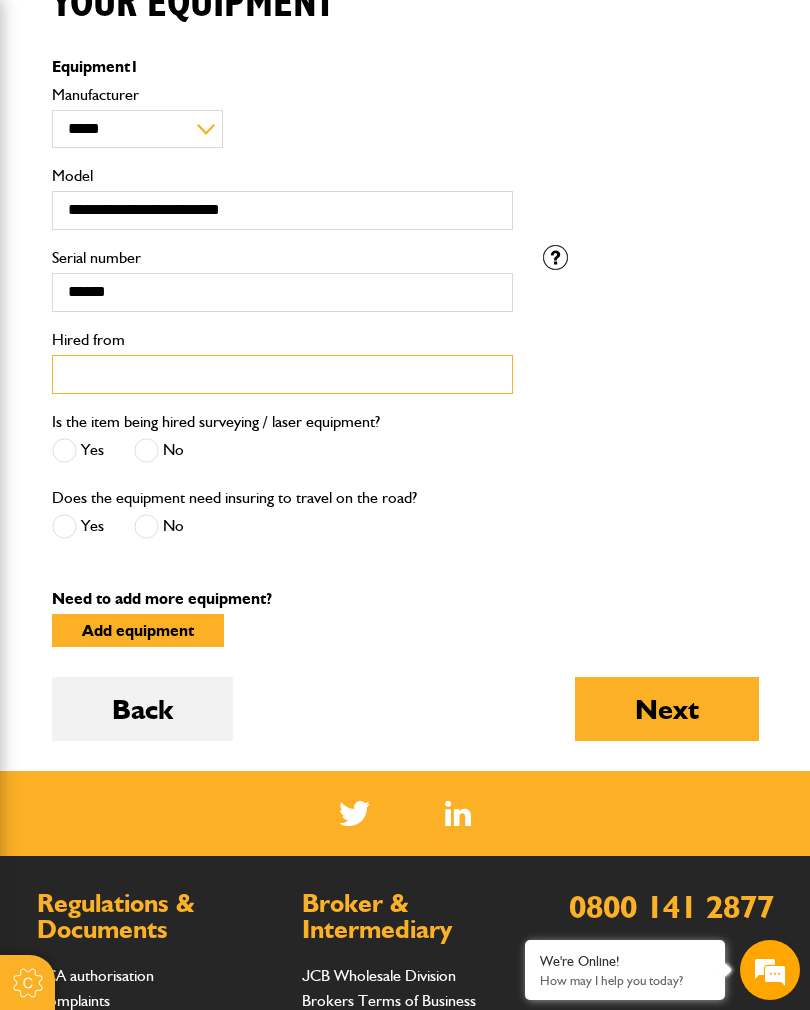 click on "Hired from" at bounding box center (282, 374) 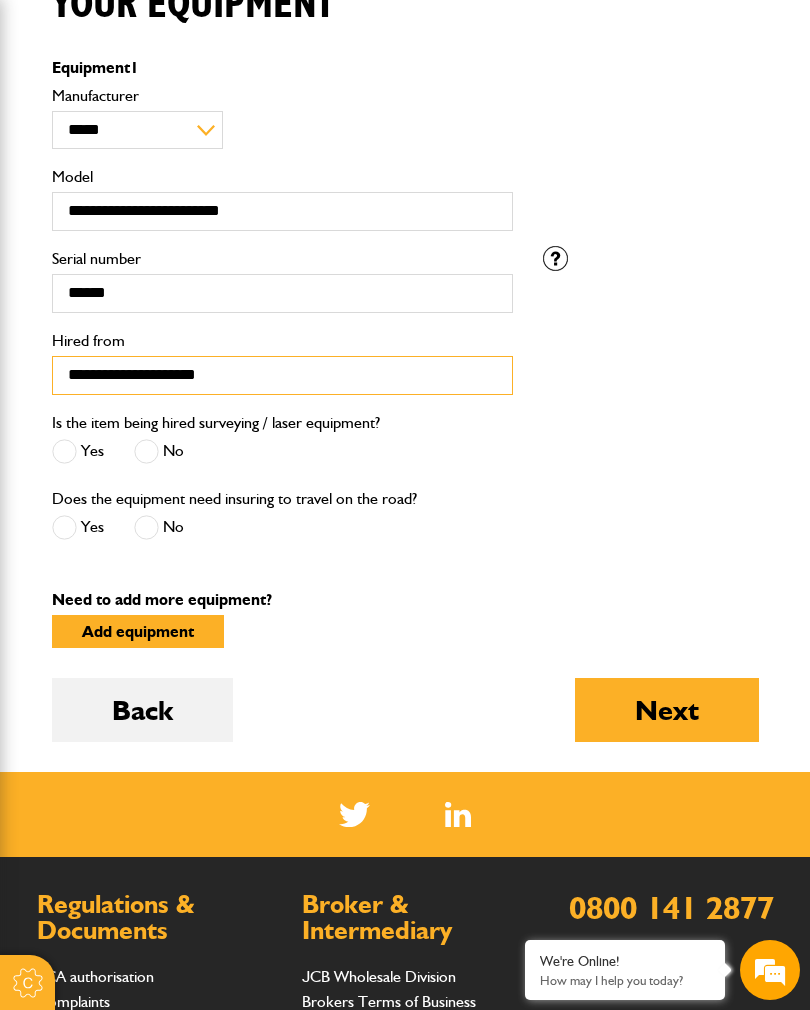 type on "**********" 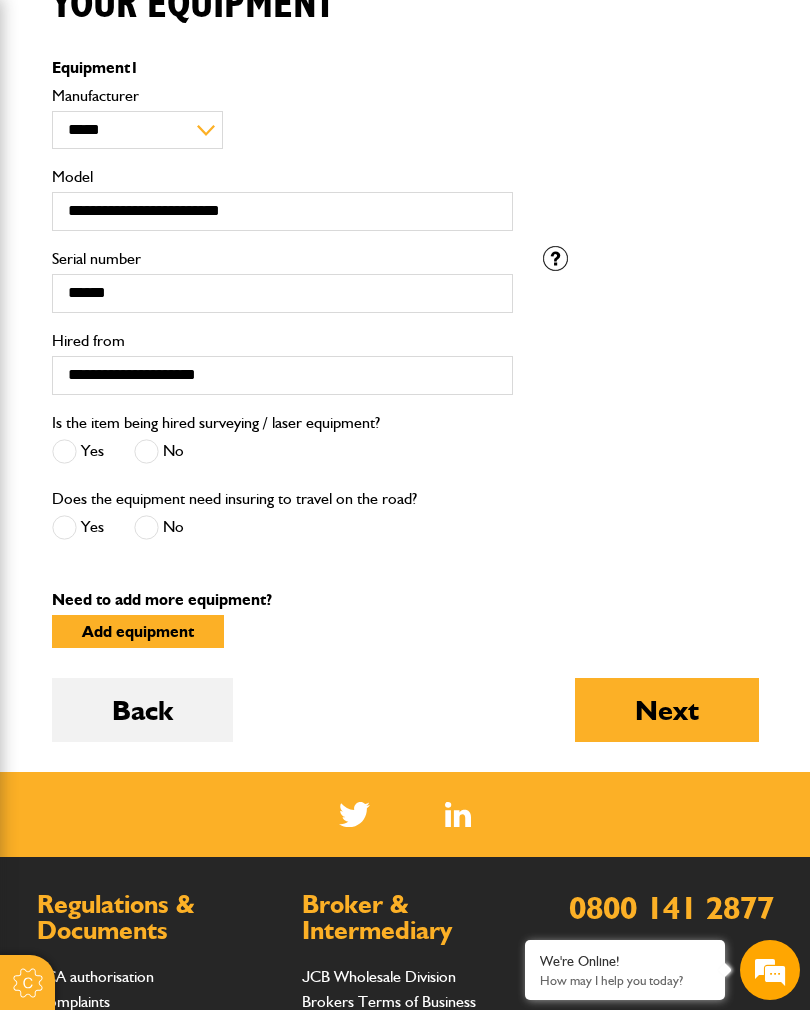 click at bounding box center (146, 451) 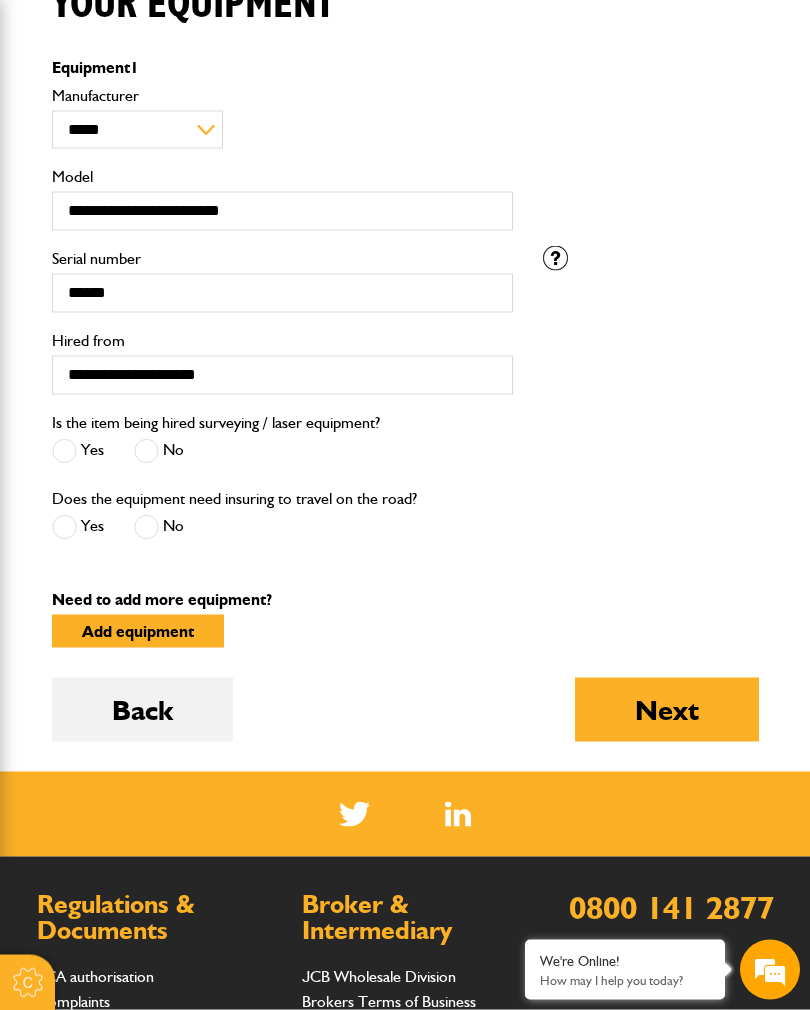 click at bounding box center [146, 527] 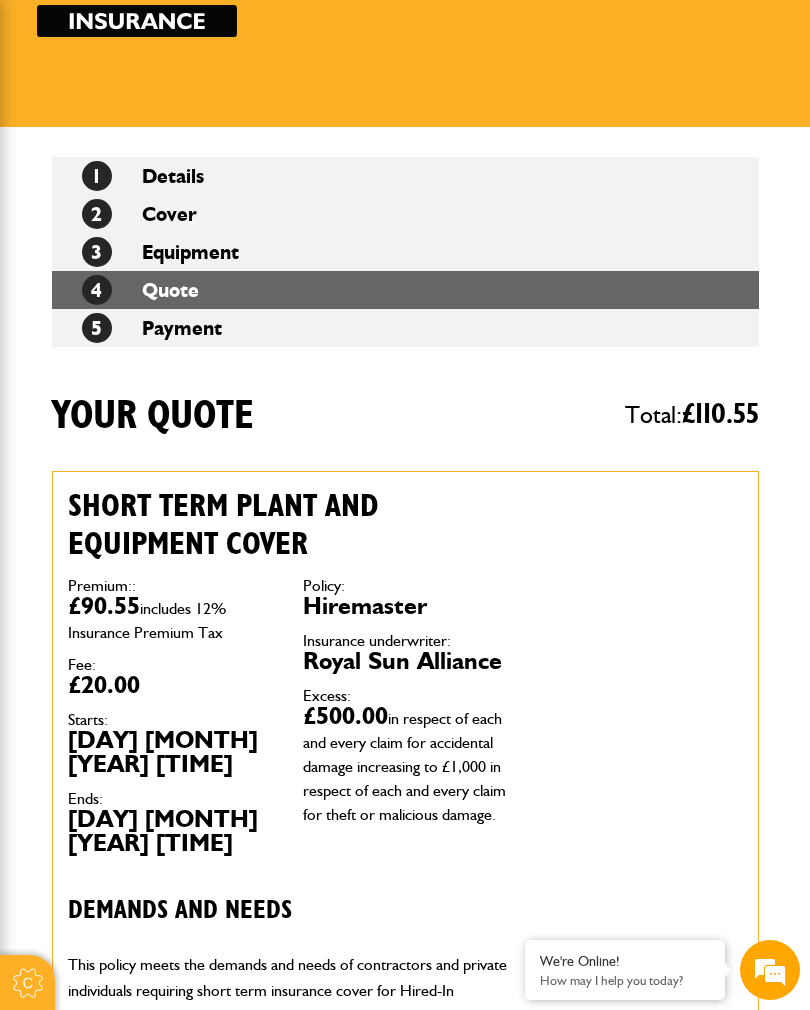 scroll, scrollTop: 210, scrollLeft: 0, axis: vertical 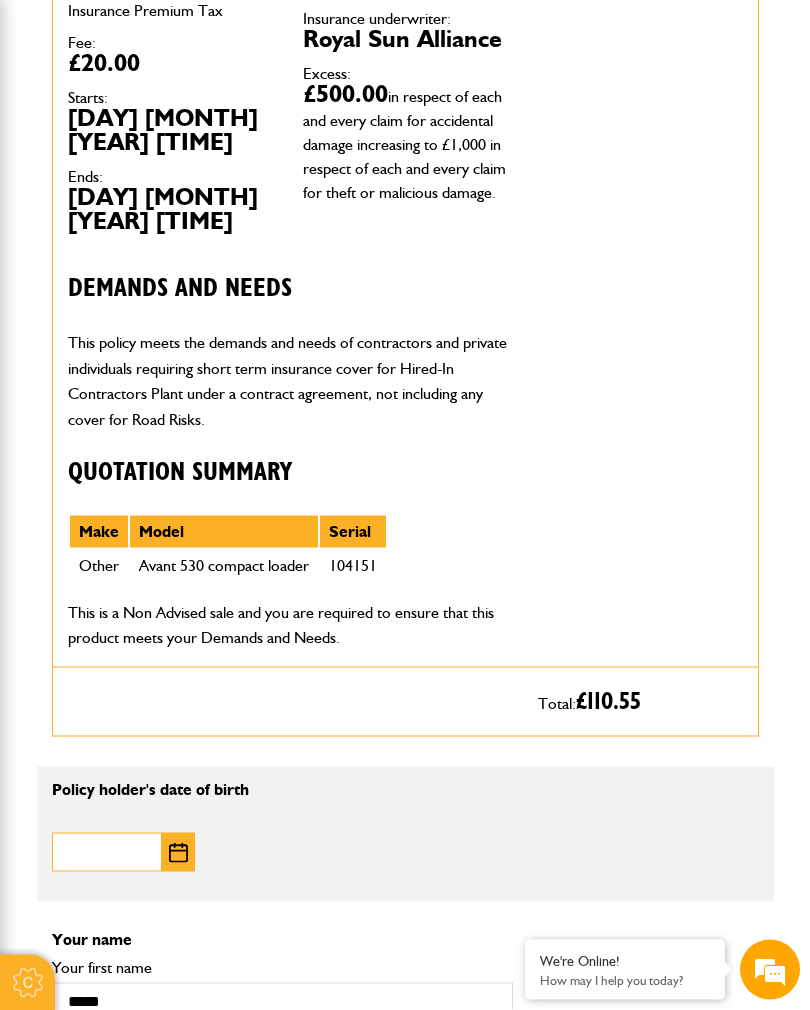 click on "Date of birth" at bounding box center [107, 852] 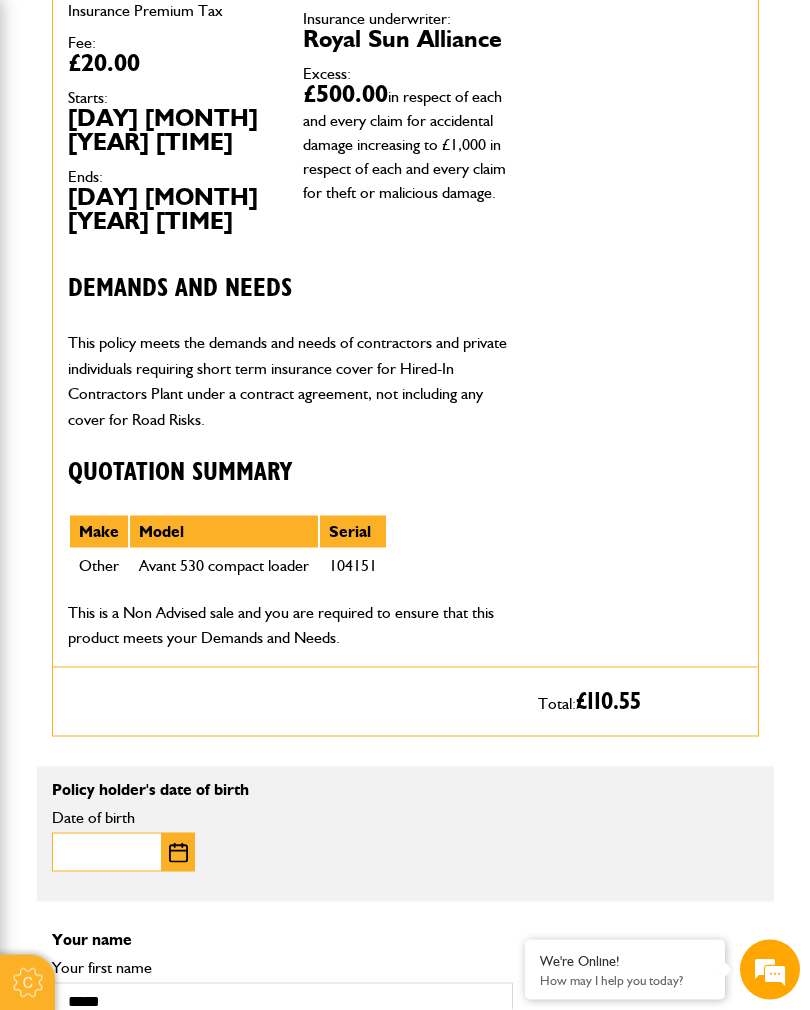 scroll, scrollTop: 994, scrollLeft: 0, axis: vertical 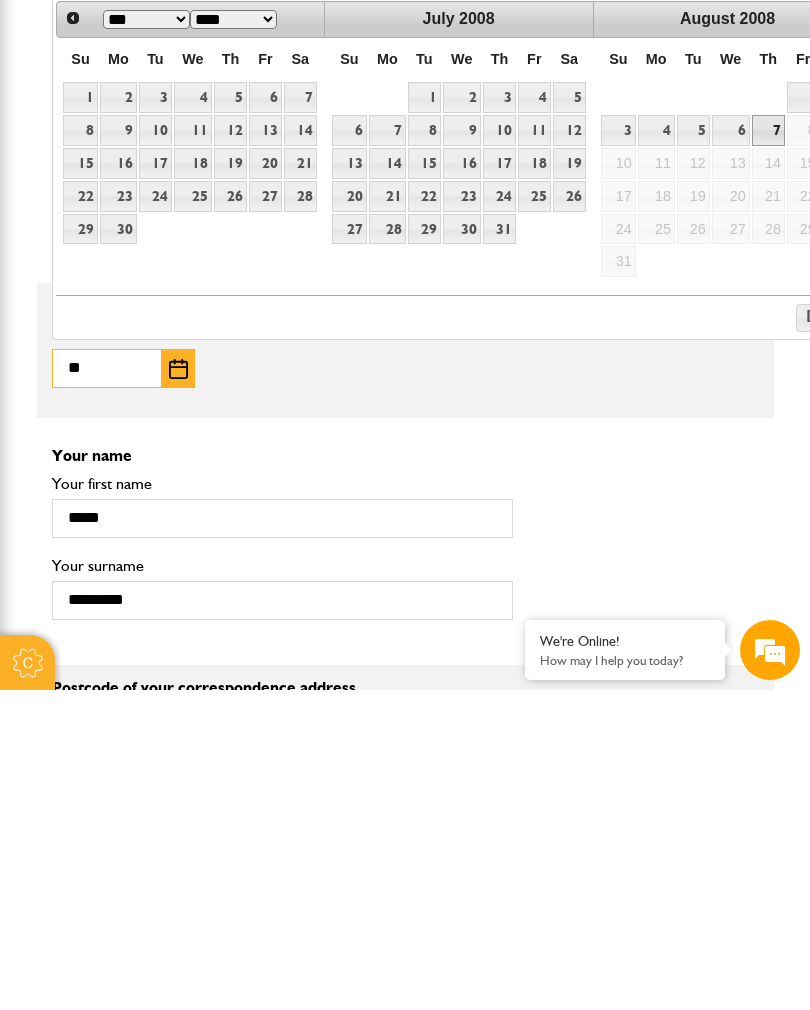 type on "*" 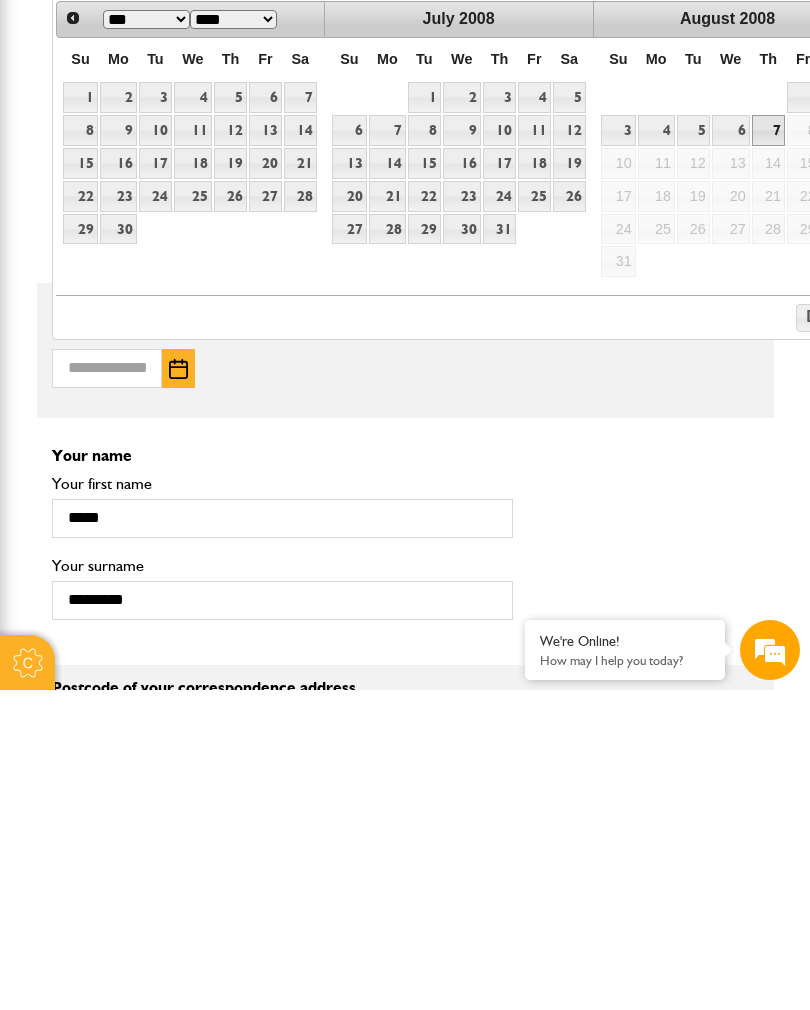 click at bounding box center [178, 689] 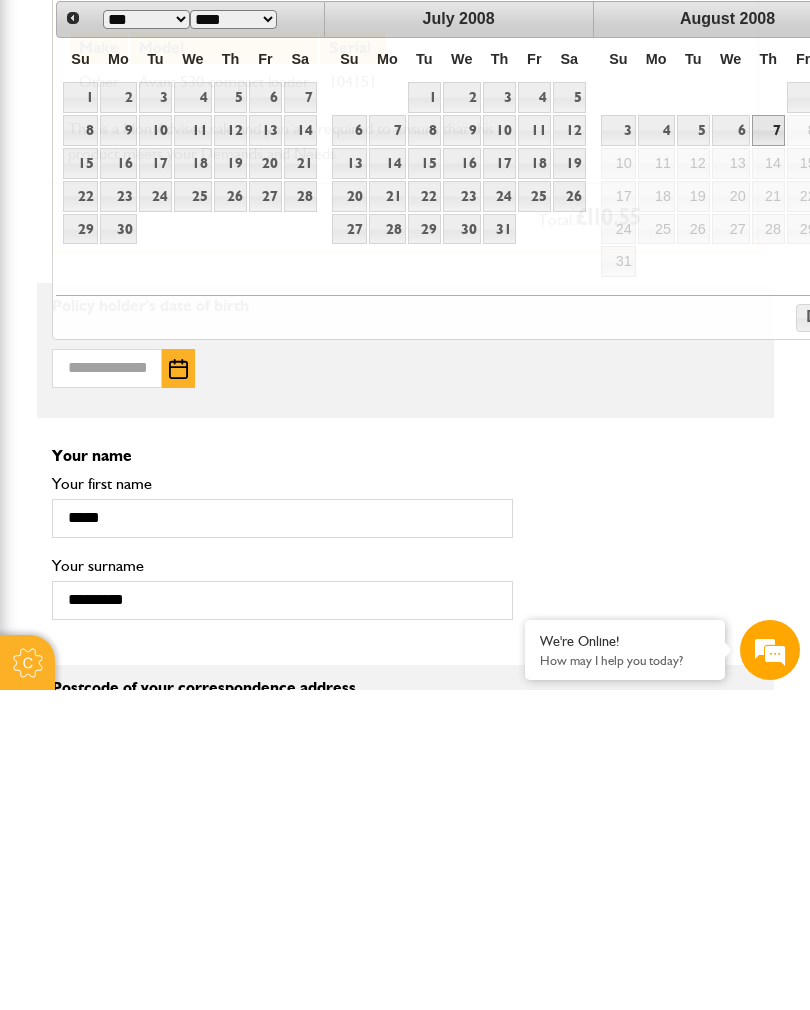 scroll, scrollTop: 1315, scrollLeft: 0, axis: vertical 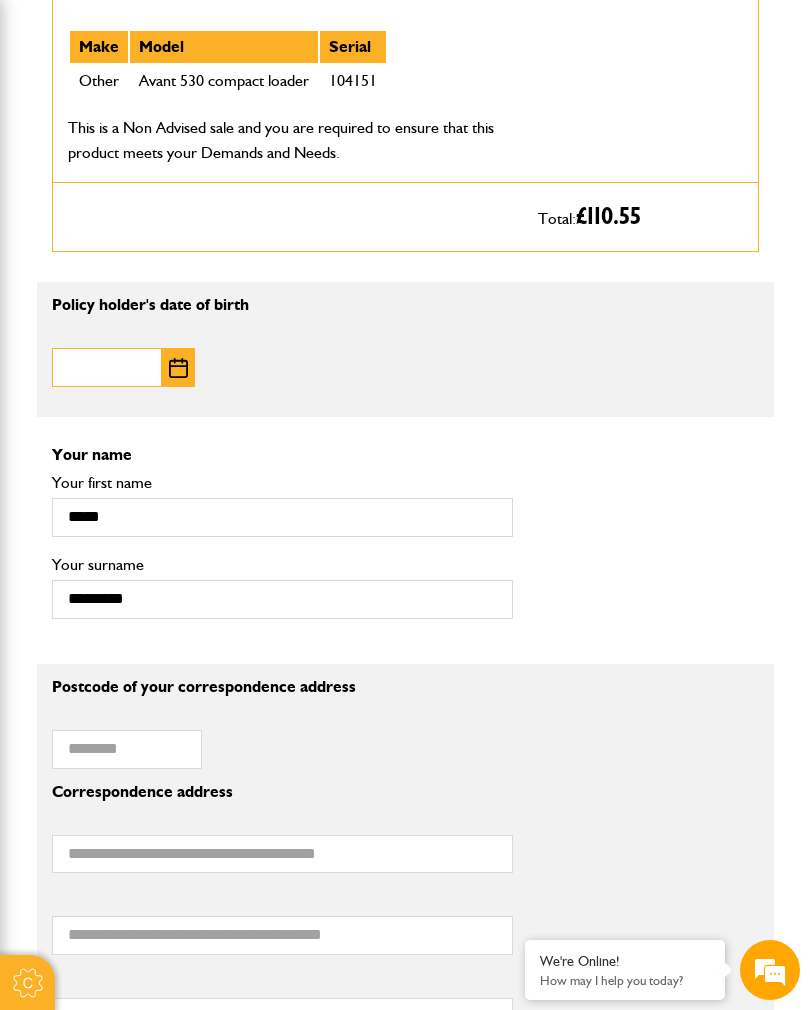 click on "Date of birth" at bounding box center (107, 367) 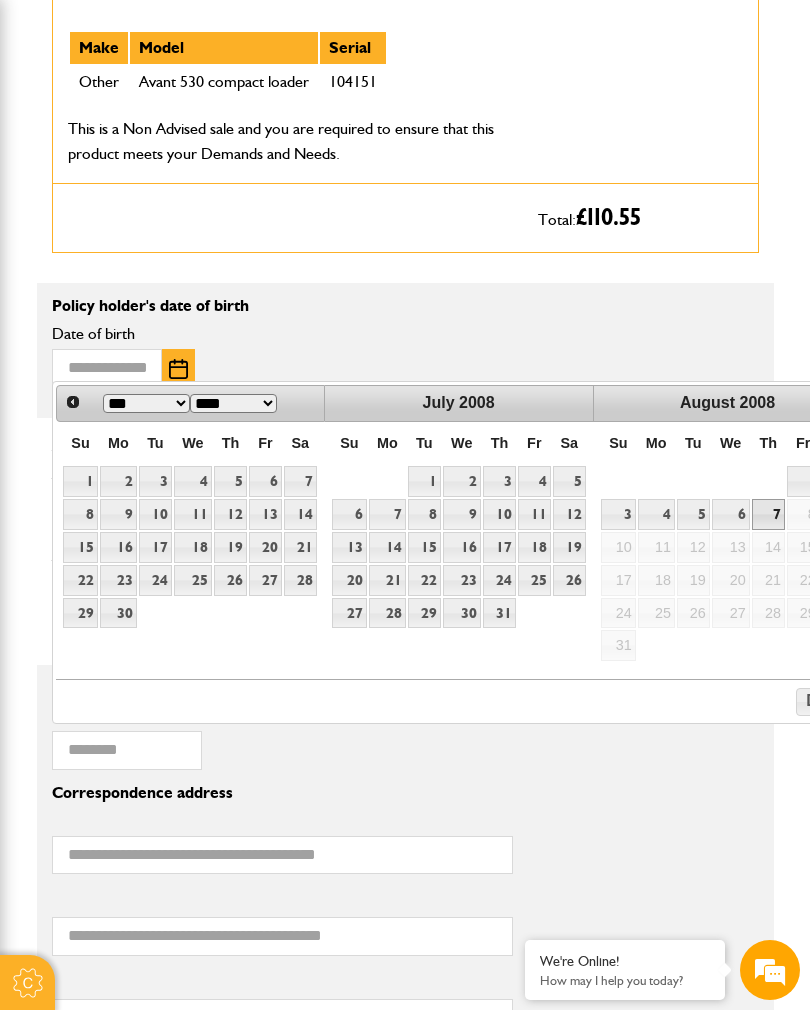 click on "**** **** **** **** **** **** **** **** **** **** **** **** **** **** **** **** **** **** **** **** **** **** **** **** **** **** **** **** **** **** **** **** **** **** **** **** **** **** **** **** **** **** **** **** **** **** **** **** **** **** **** **** **** **** **** **** **** **** **** **** **** **** **** **** **** **** **** **** **** **** **** **** **** ****" at bounding box center [233, 403] 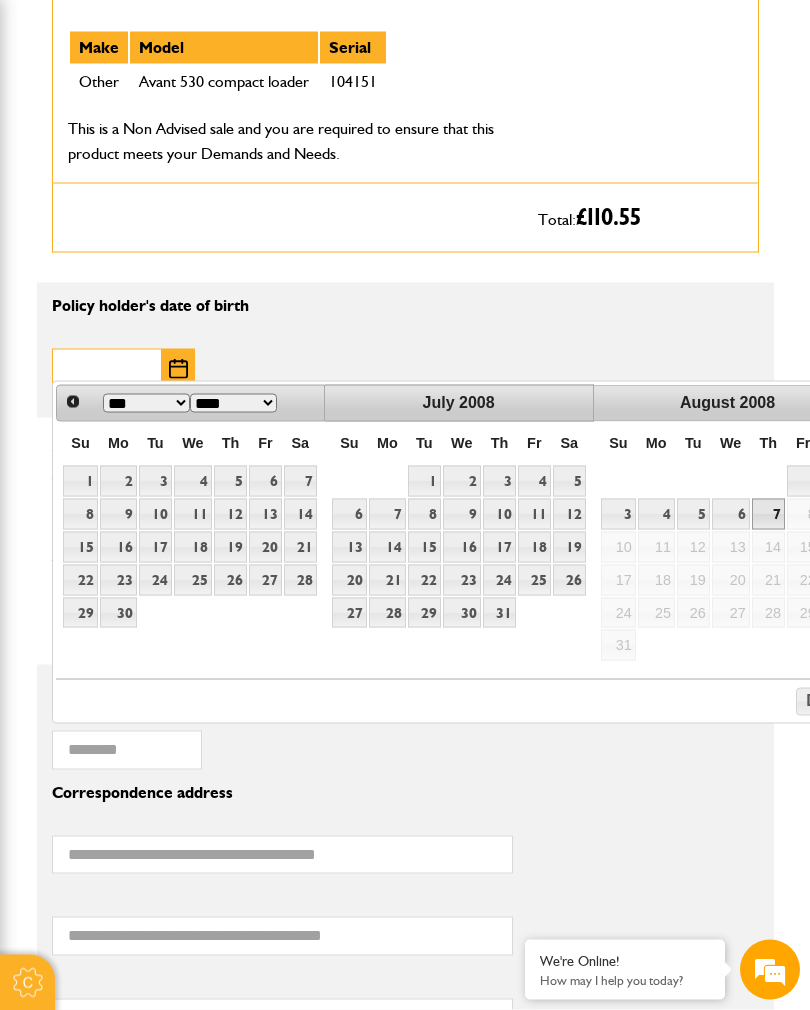 scroll, scrollTop: 1314, scrollLeft: 0, axis: vertical 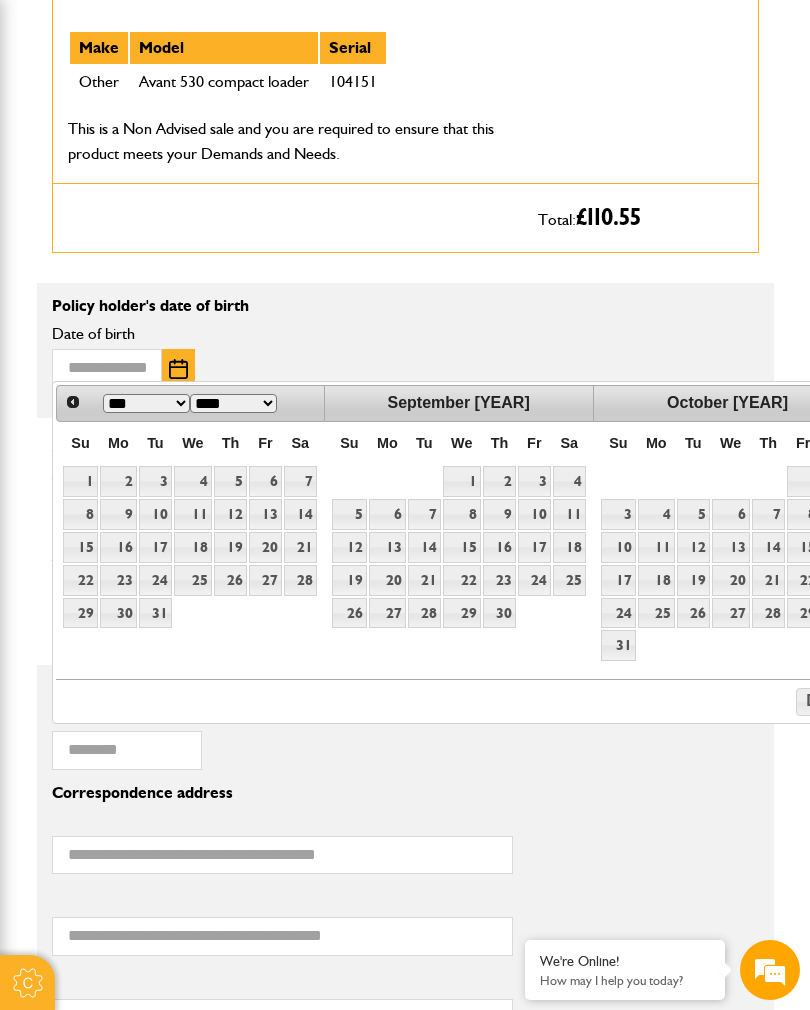 click on "*** *** *** *** *** *** *** *** *** *** *** ***" at bounding box center [146, 403] 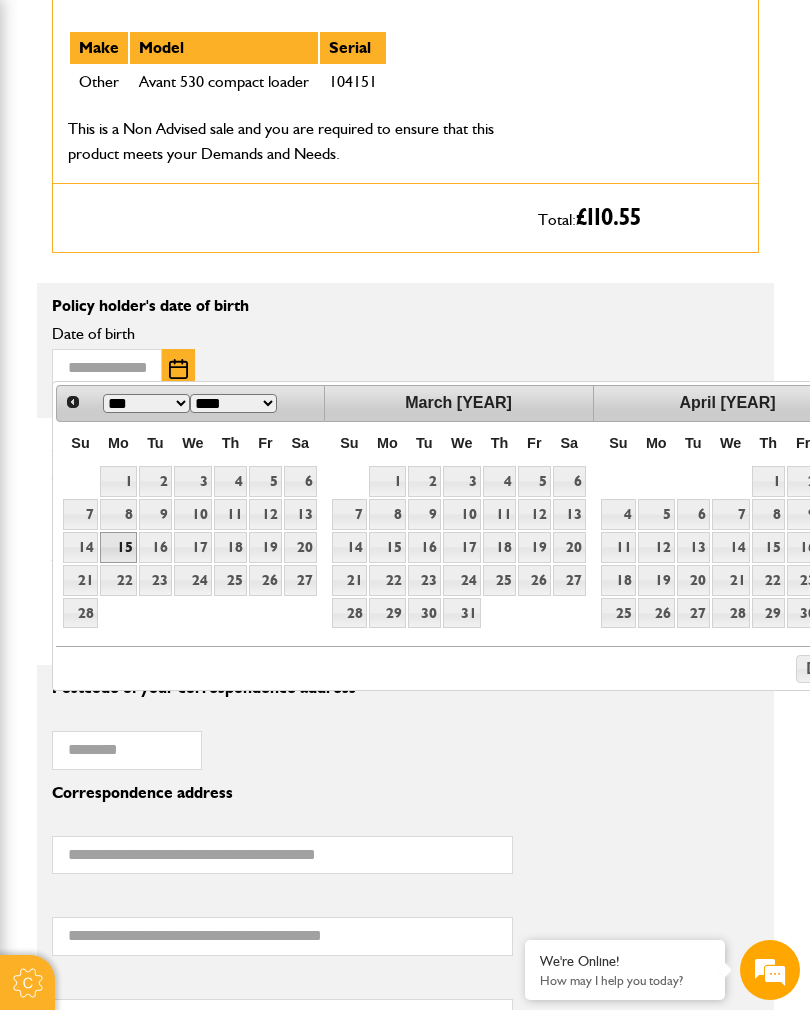 click on "15" at bounding box center [118, 547] 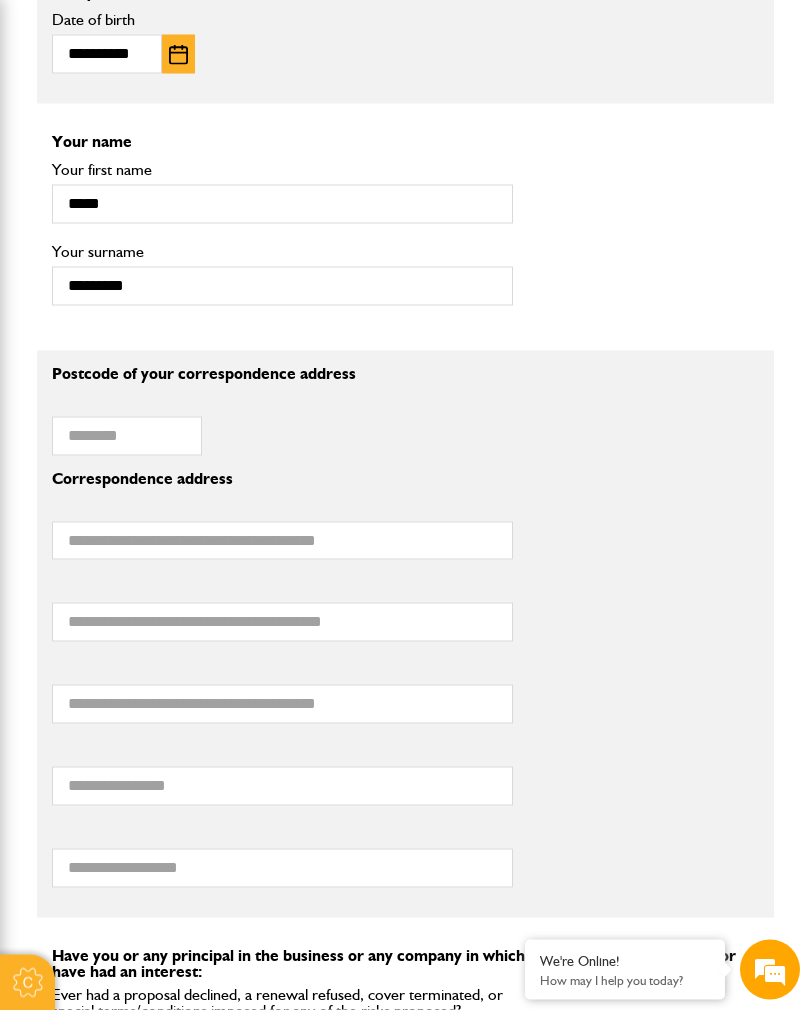 scroll, scrollTop: 1628, scrollLeft: 0, axis: vertical 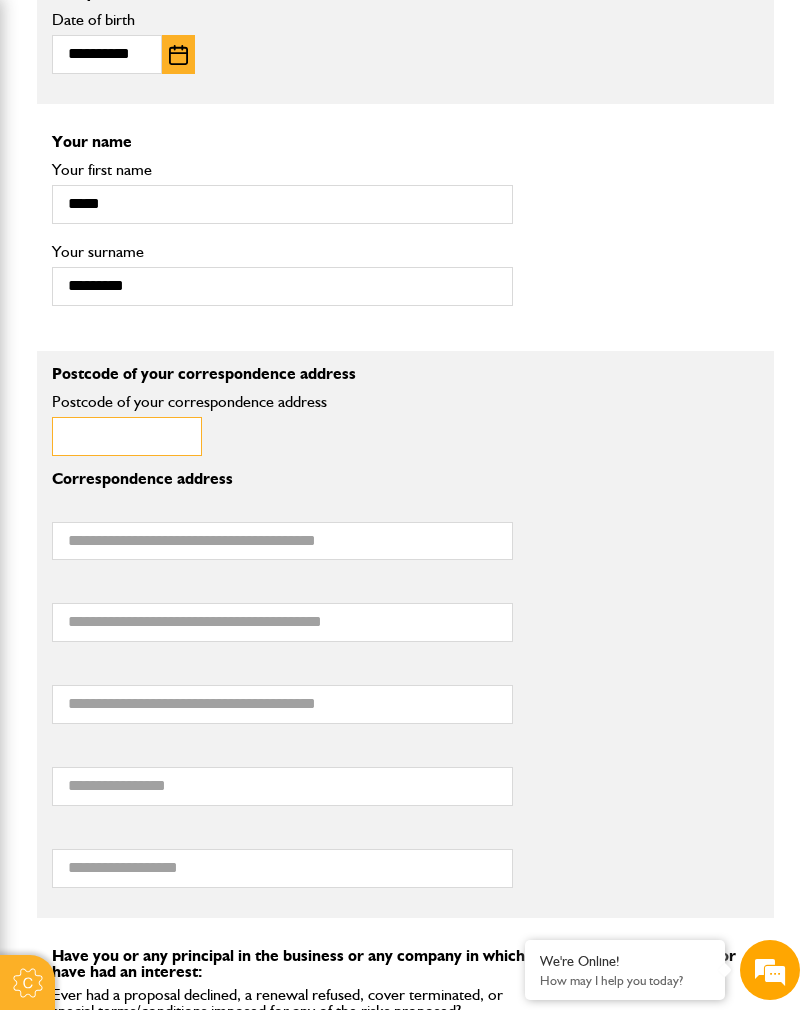 click on "Postcode of your correspondence address" at bounding box center [127, 436] 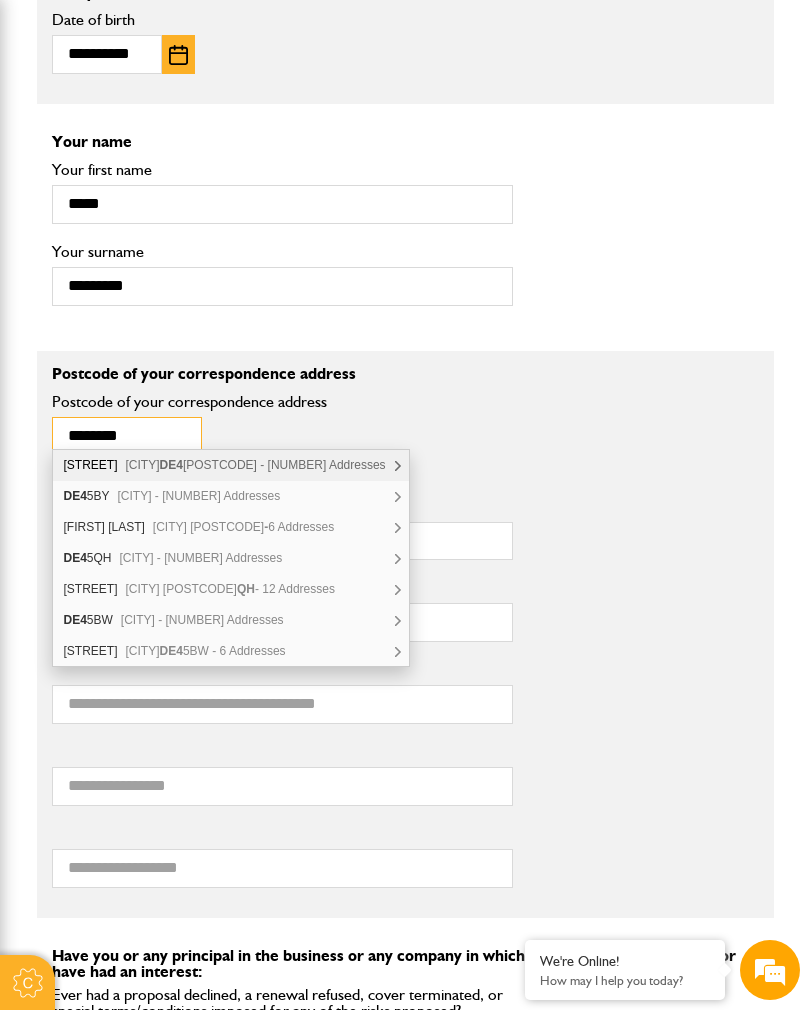 type on "*******" 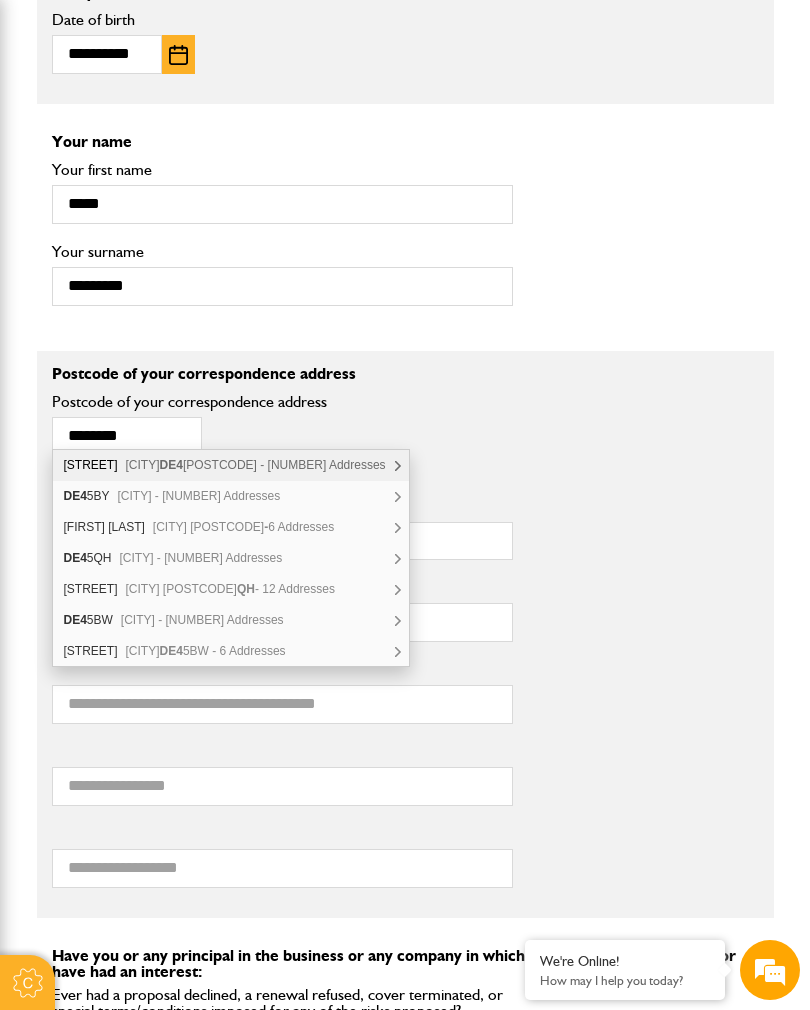 click on "Postcode of your correspondence address
*******
Postcode of your correspondence address" at bounding box center [405, 418] 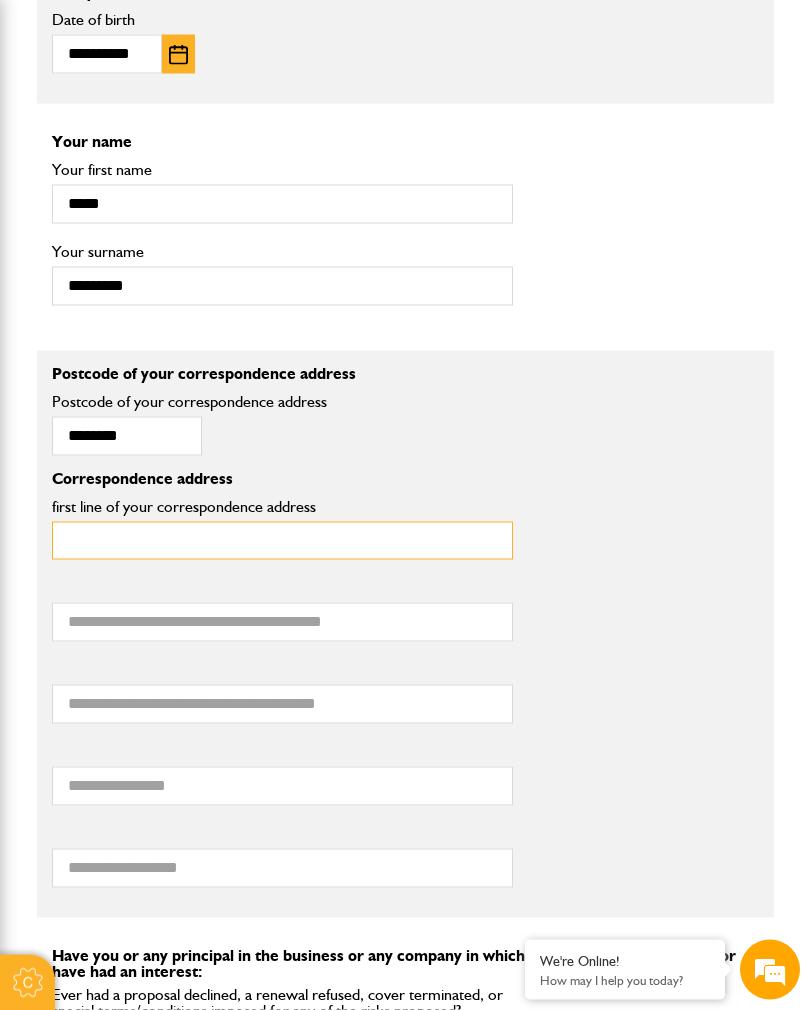 click on "first line of your correspondence address" at bounding box center [282, 541] 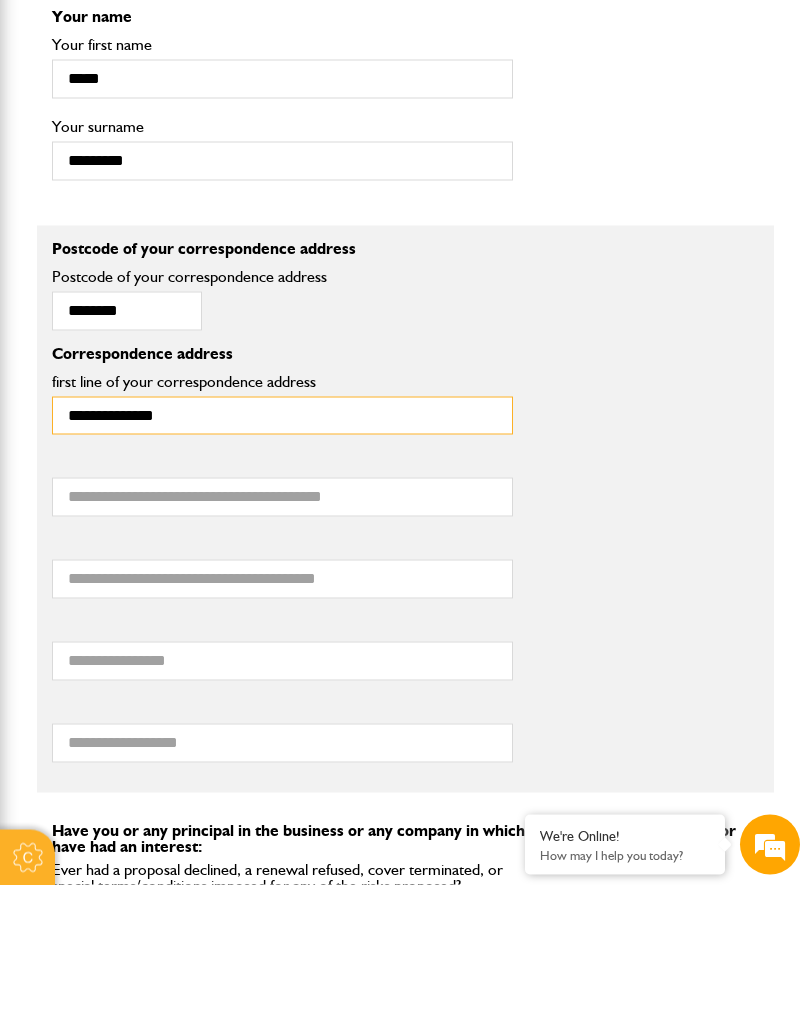 type on "**********" 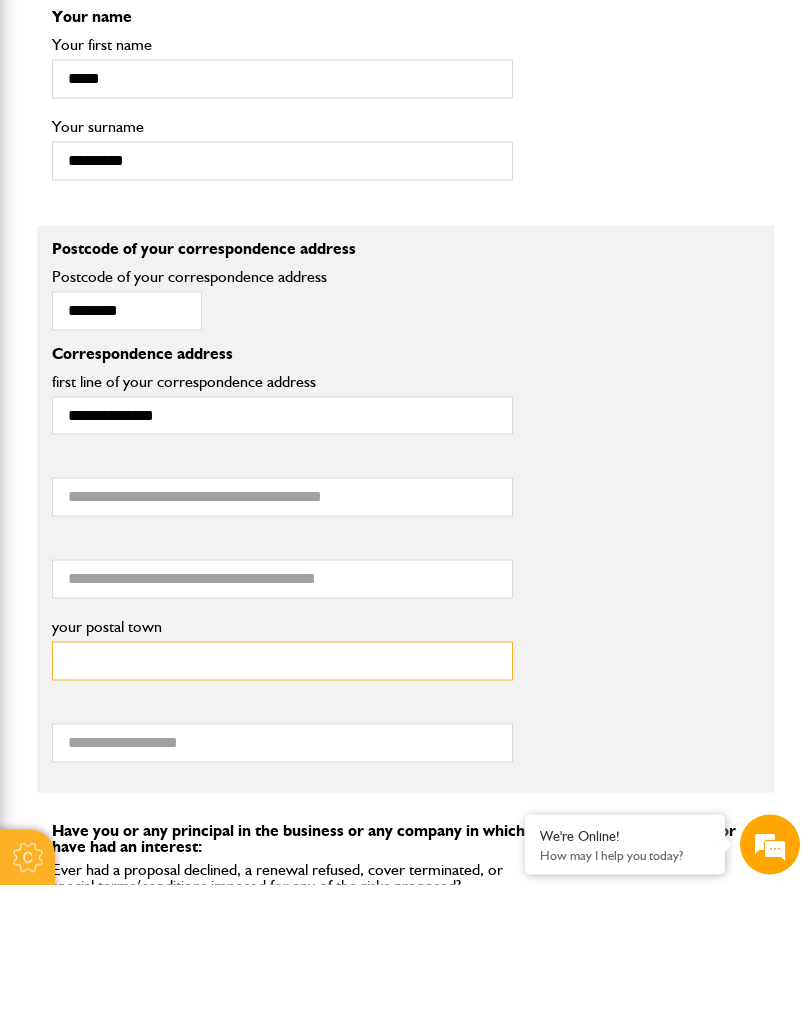 click on "your postal town" at bounding box center (282, 786) 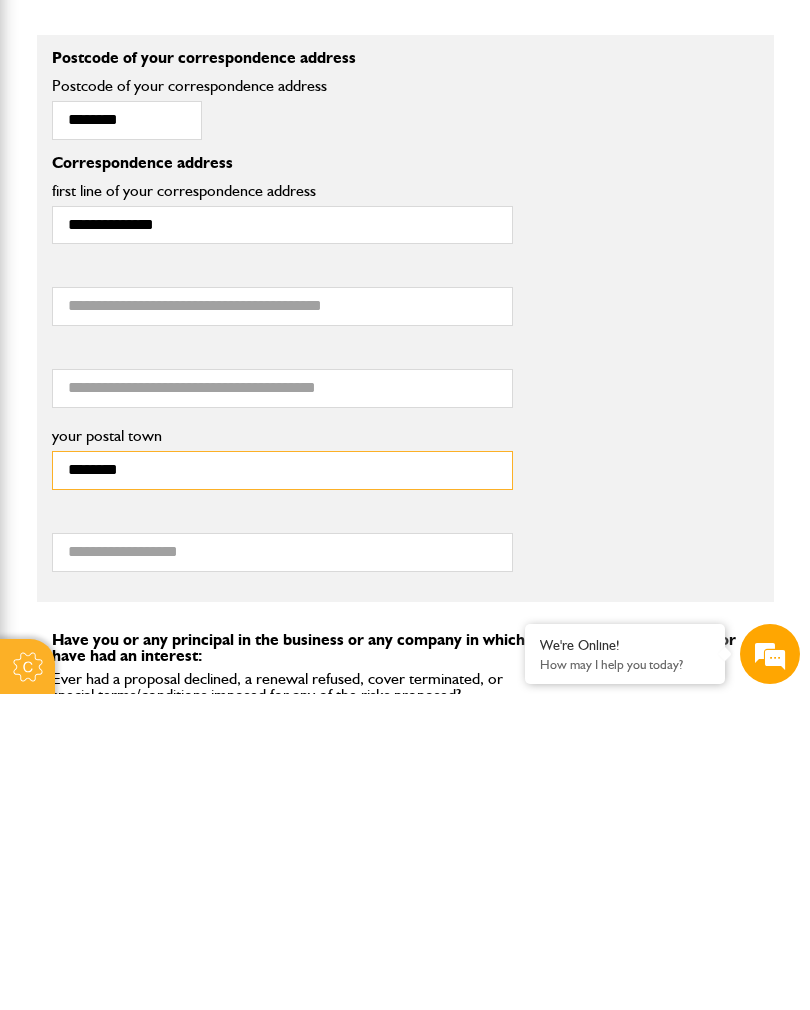 scroll, scrollTop: 1631, scrollLeft: 0, axis: vertical 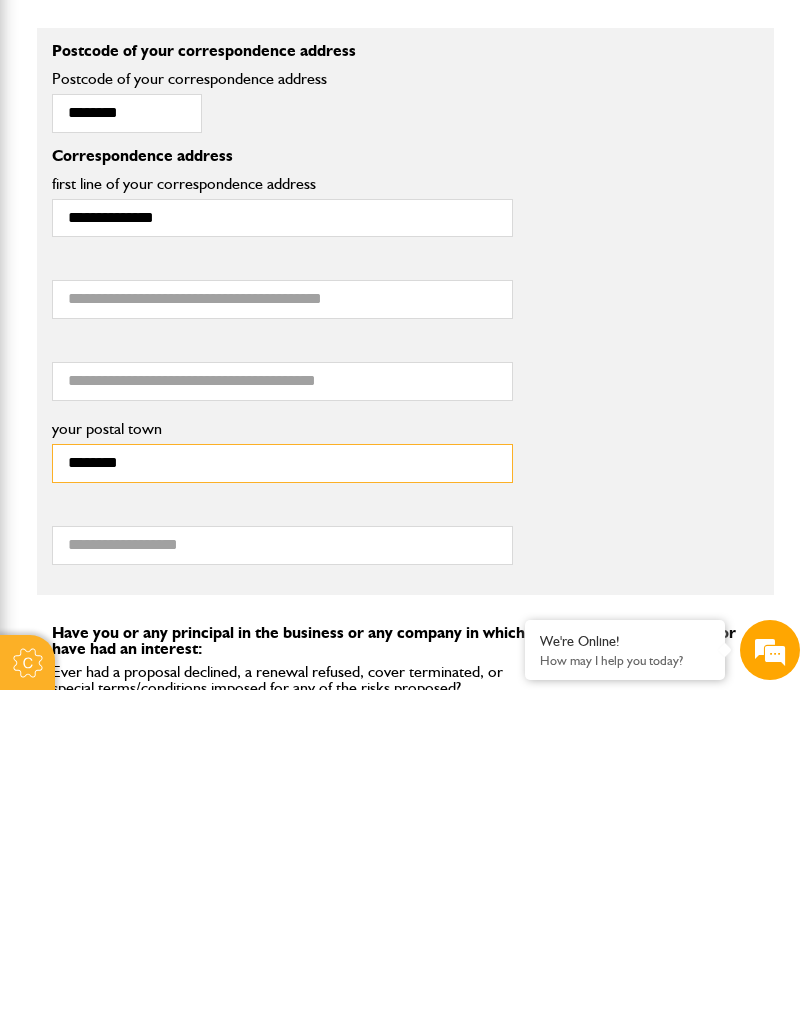 type on "*******" 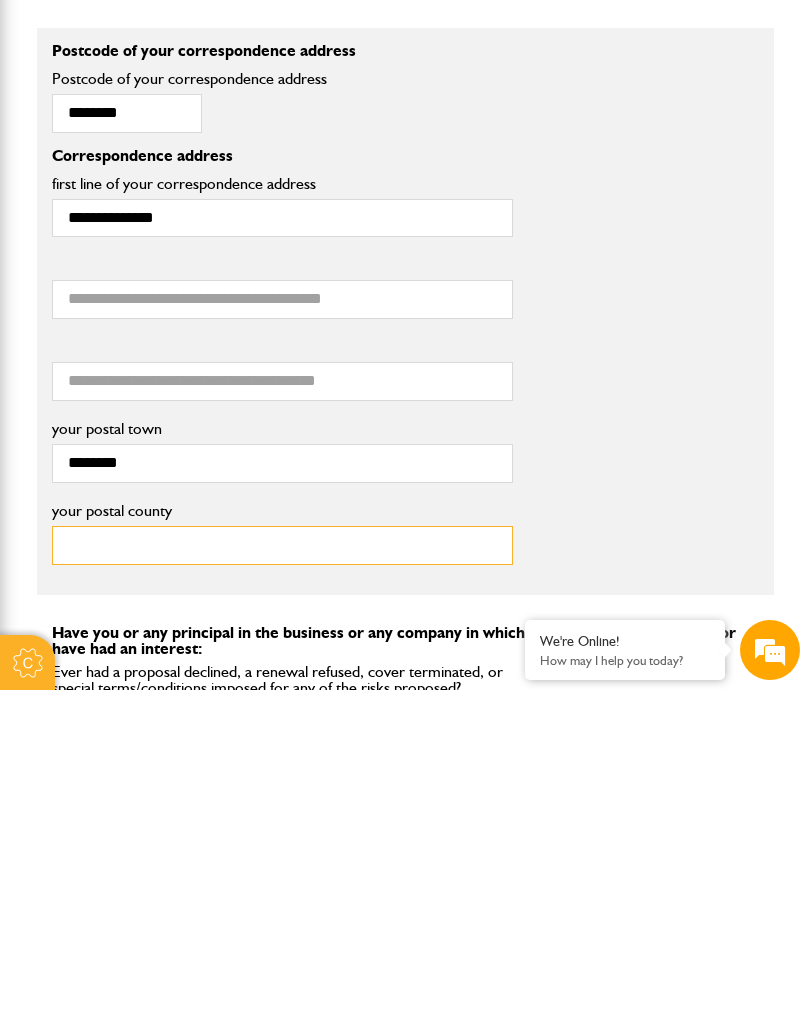click on "your postal county" at bounding box center [282, 865] 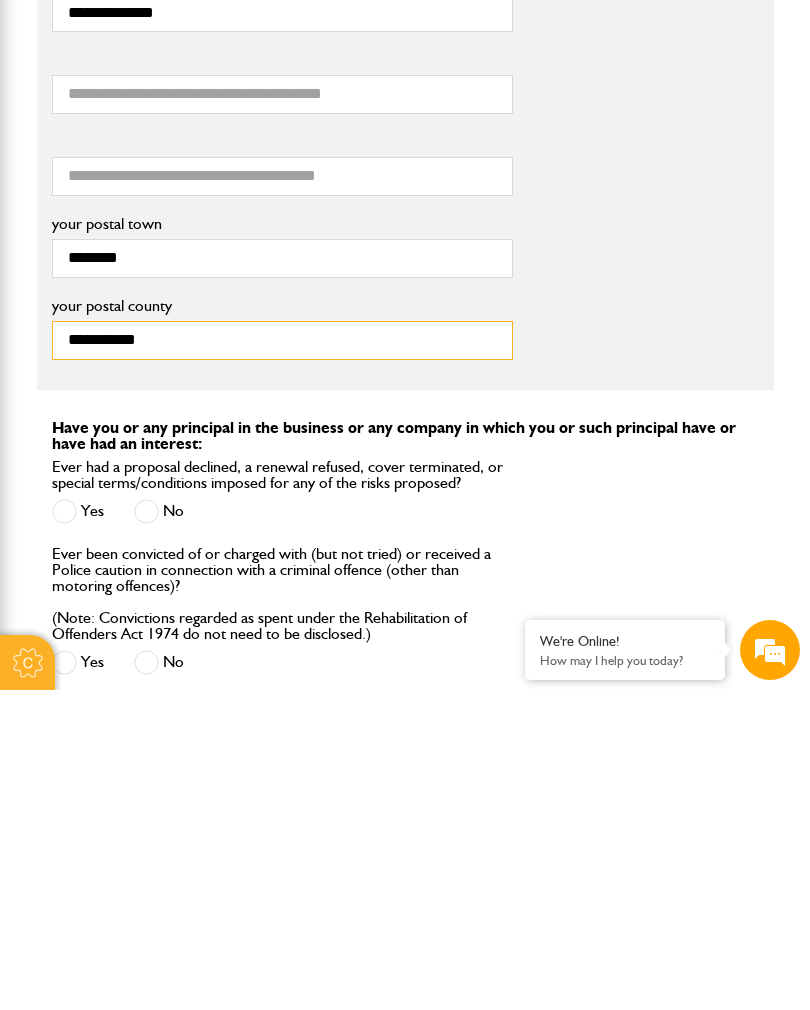 scroll, scrollTop: 1847, scrollLeft: 0, axis: vertical 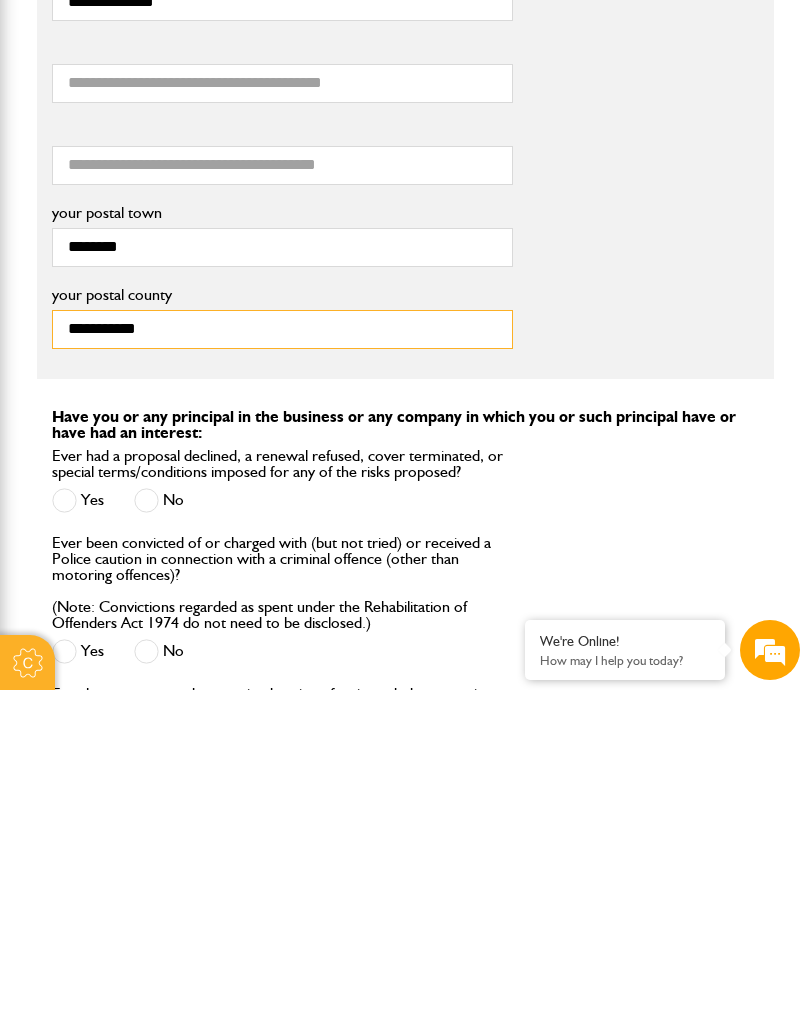 type on "**********" 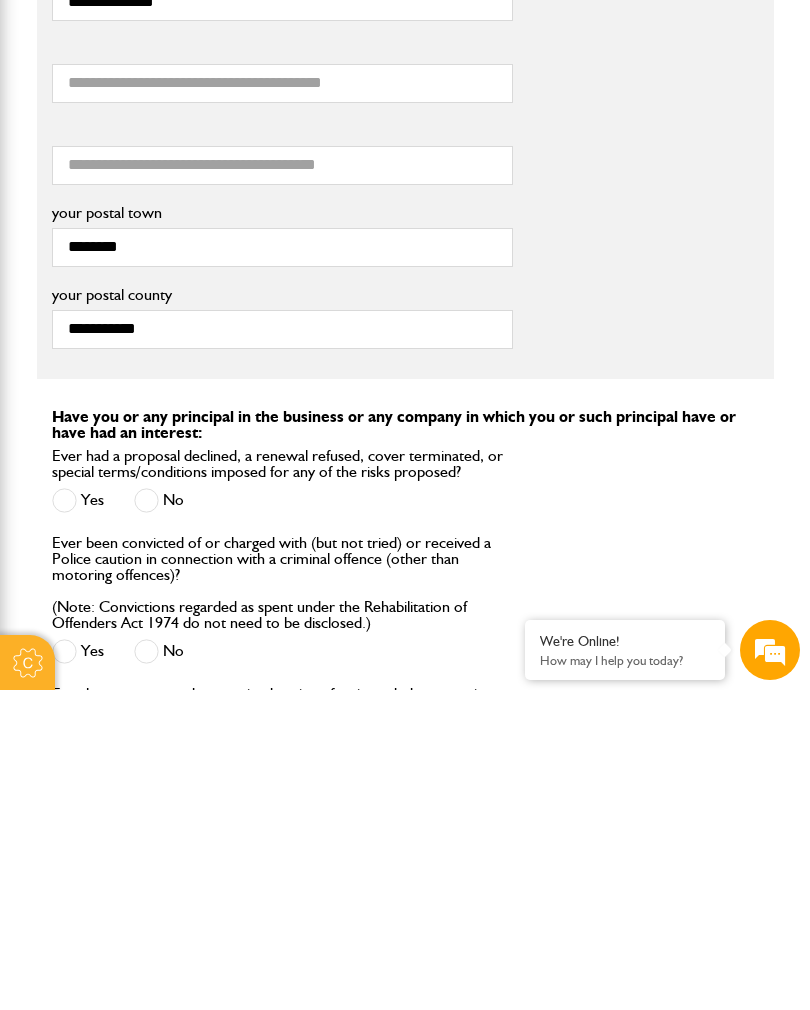 click at bounding box center (146, 820) 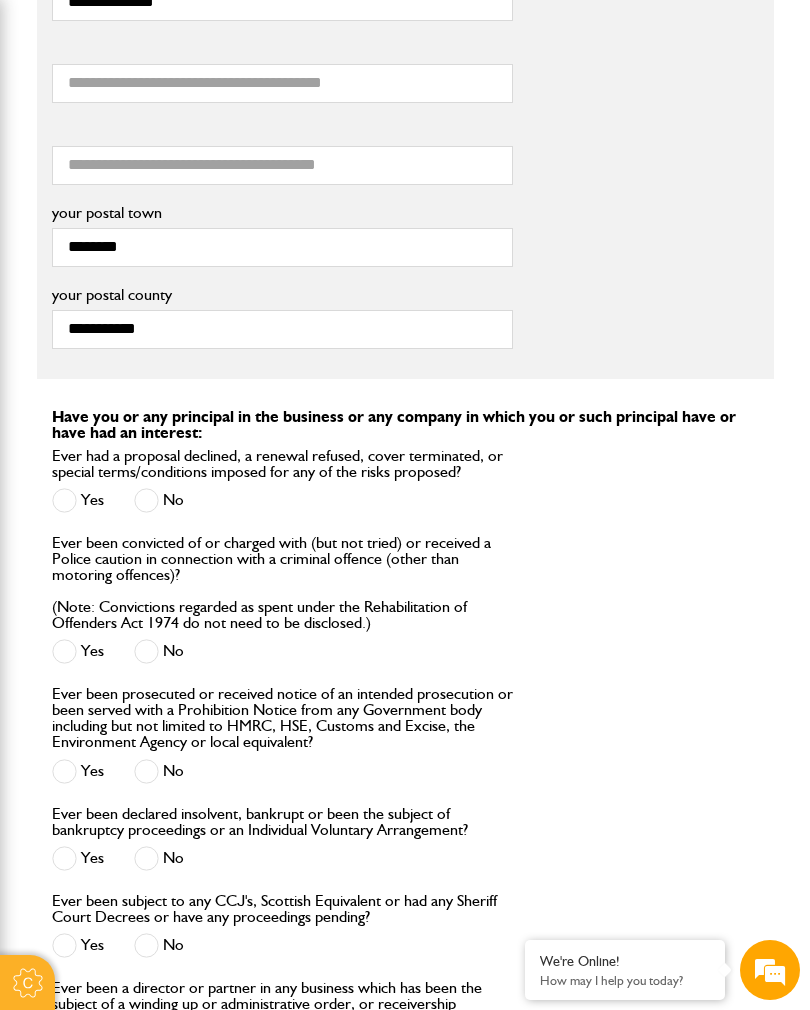 click at bounding box center (146, 651) 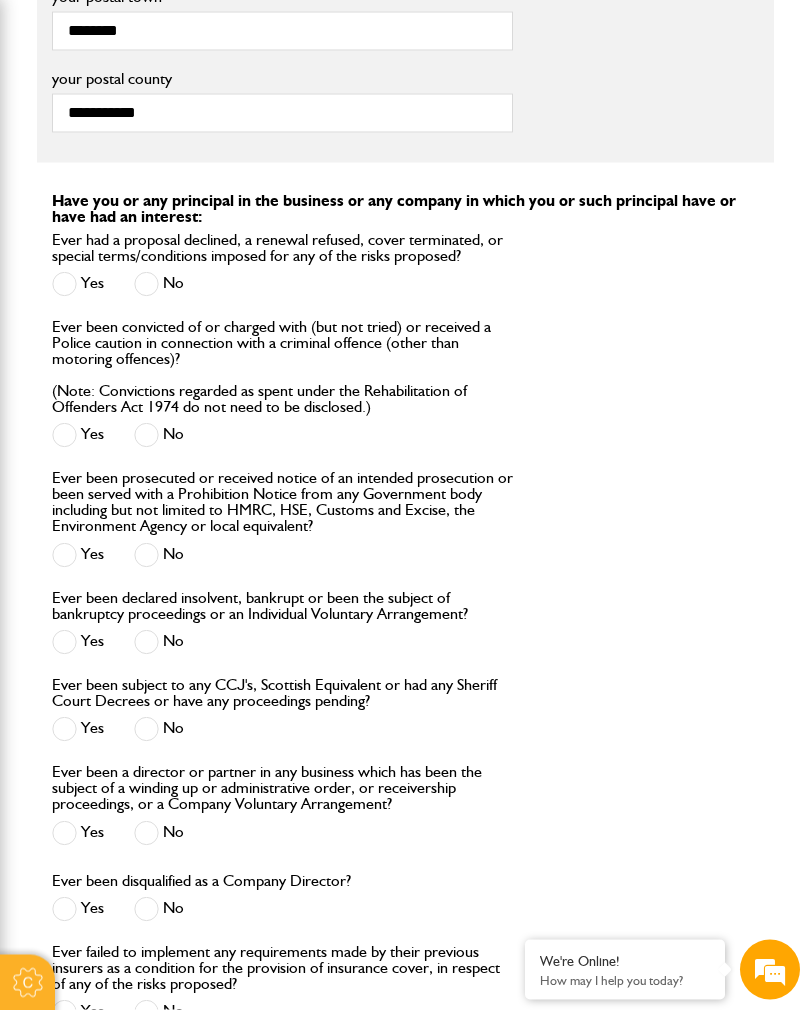 scroll, scrollTop: 2391, scrollLeft: 0, axis: vertical 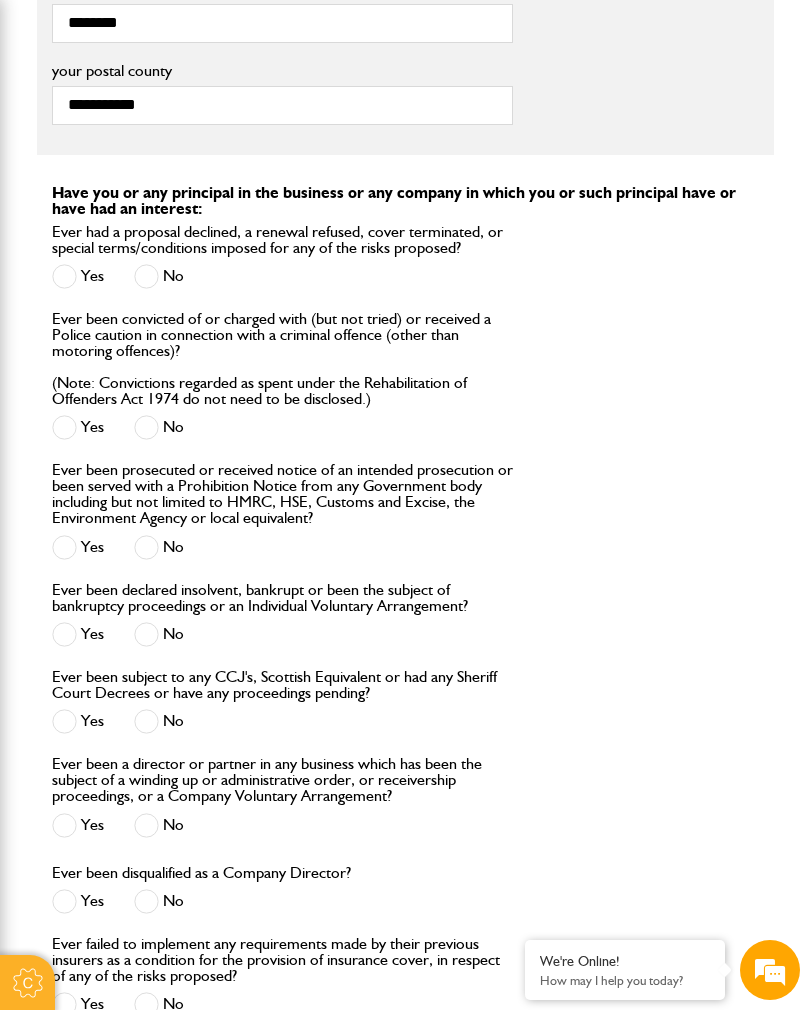 click at bounding box center [146, 547] 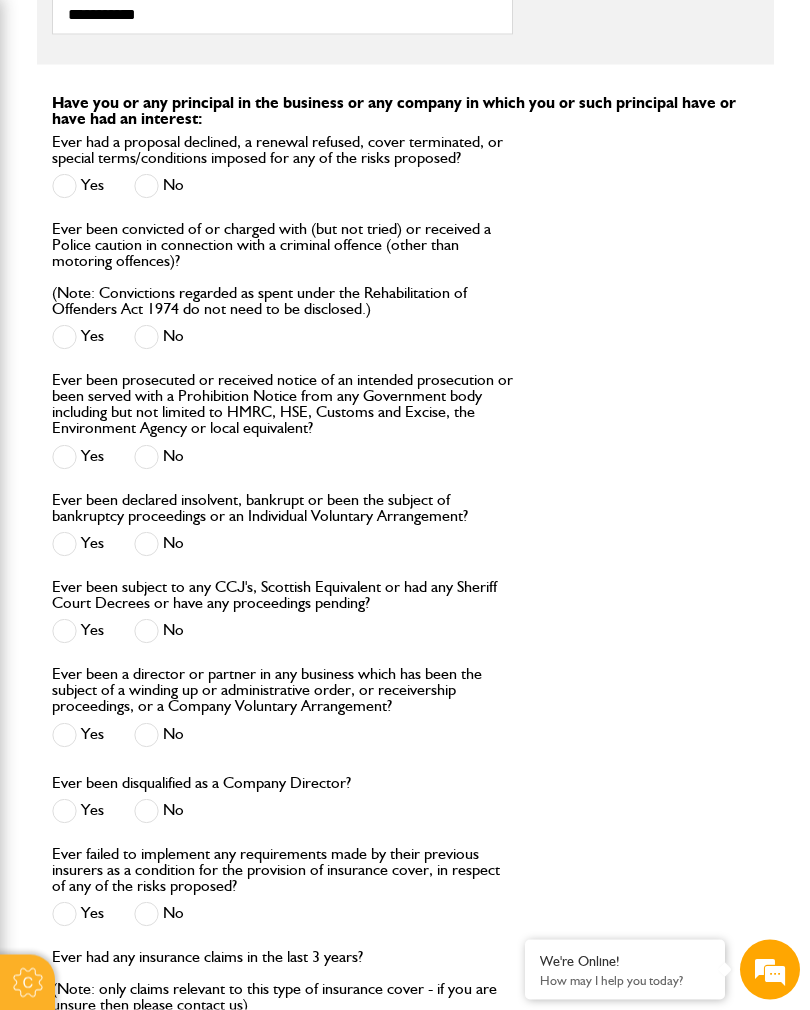 scroll, scrollTop: 2528, scrollLeft: 0, axis: vertical 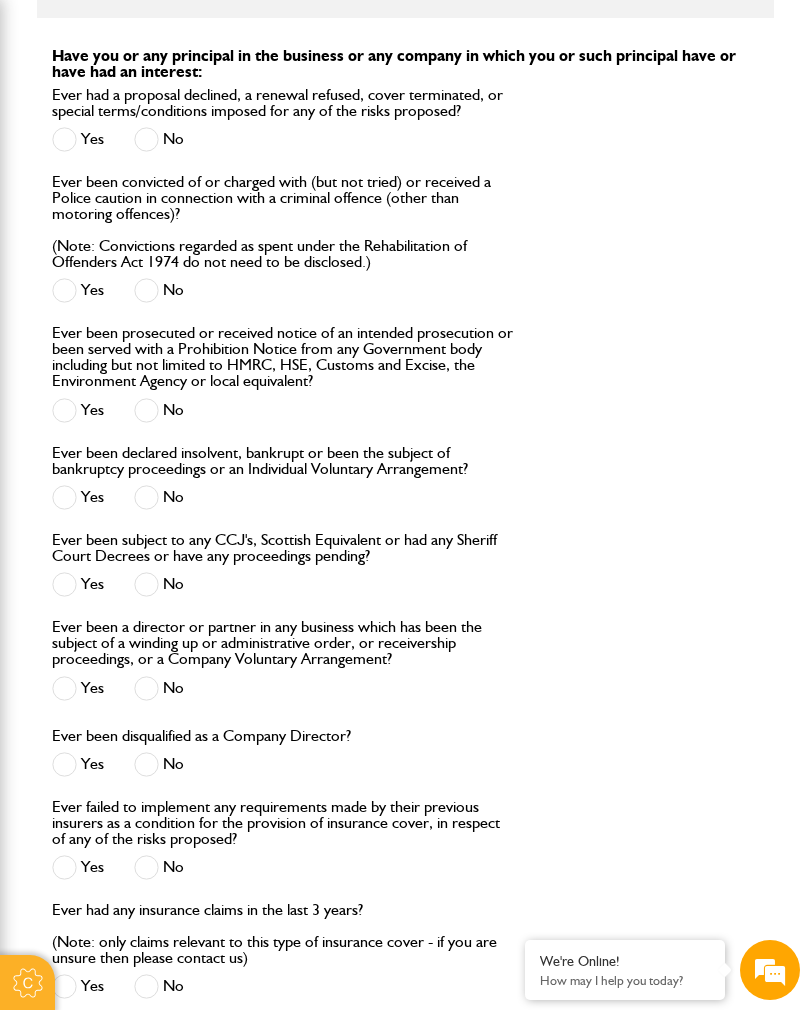 click at bounding box center [146, 497] 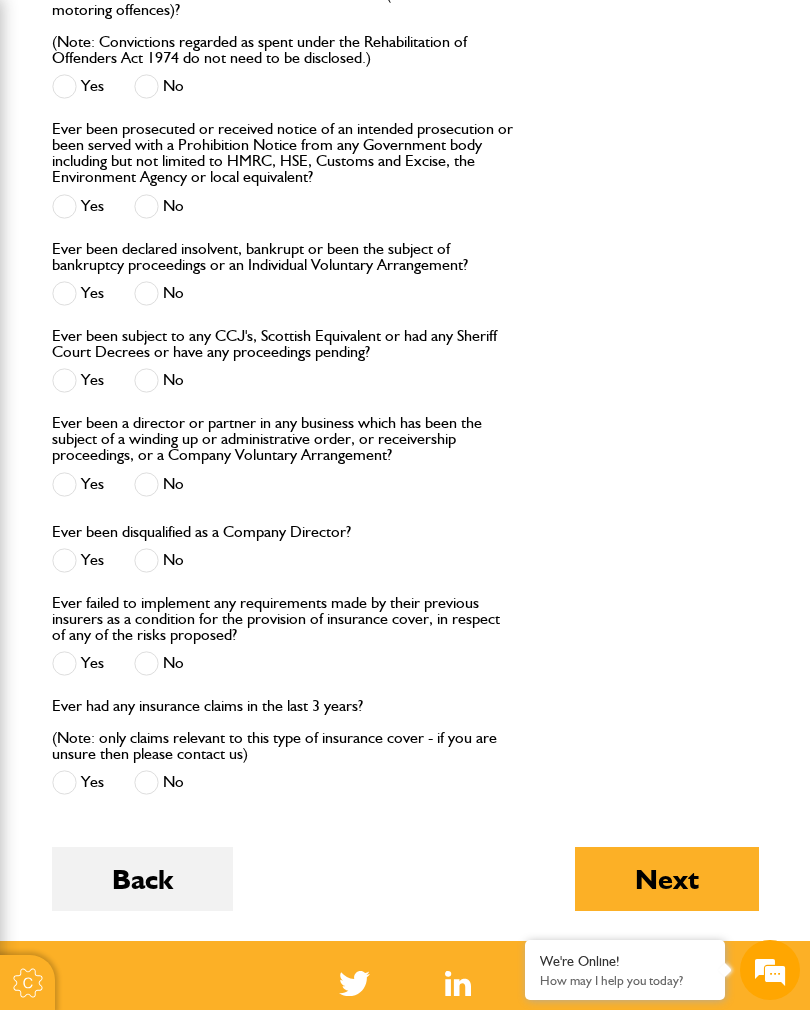 scroll, scrollTop: 2740, scrollLeft: 0, axis: vertical 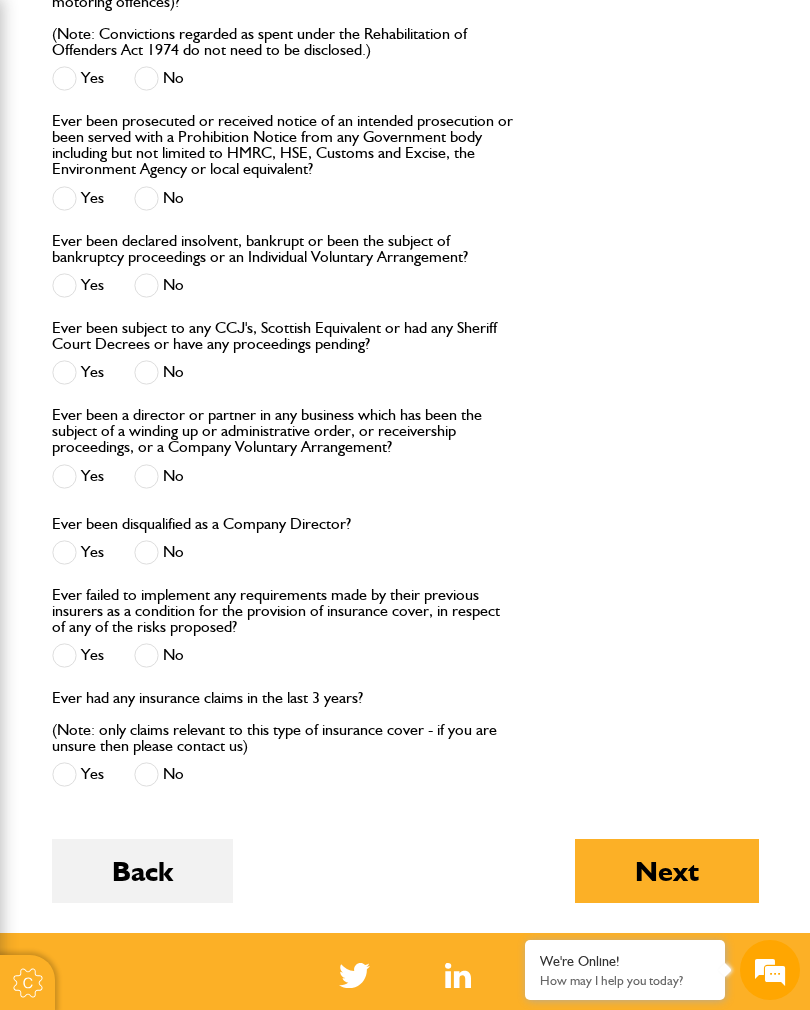 click at bounding box center [146, 476] 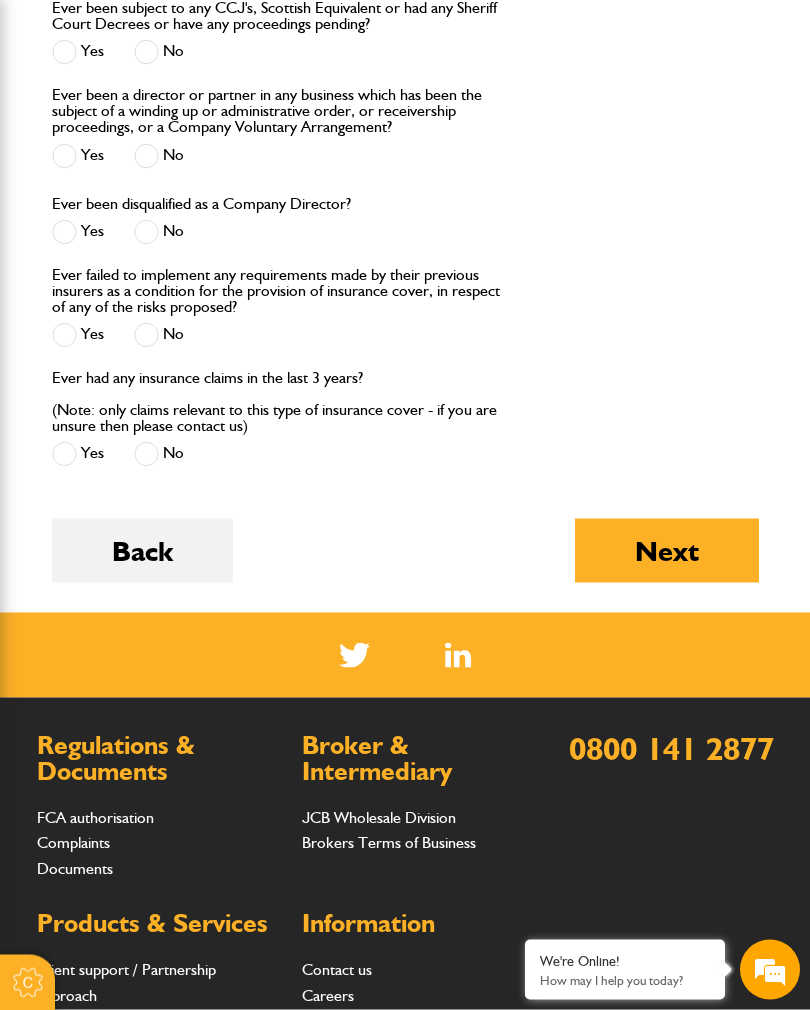 scroll, scrollTop: 3061, scrollLeft: 0, axis: vertical 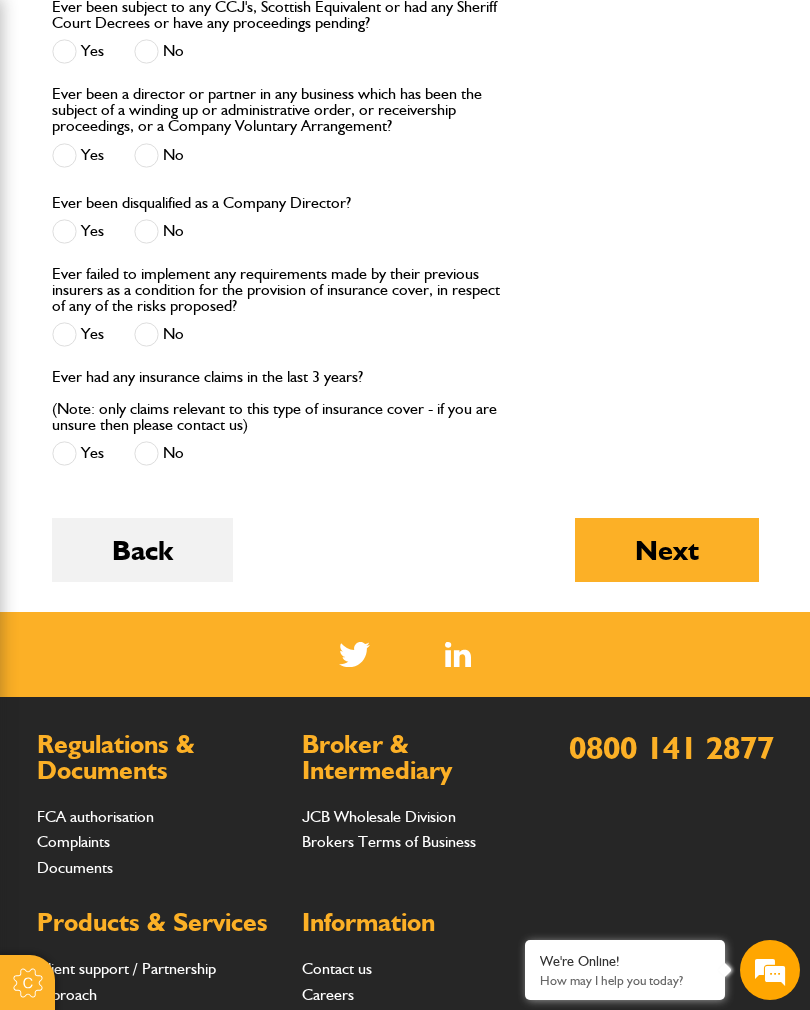 click on "Next" at bounding box center [667, 550] 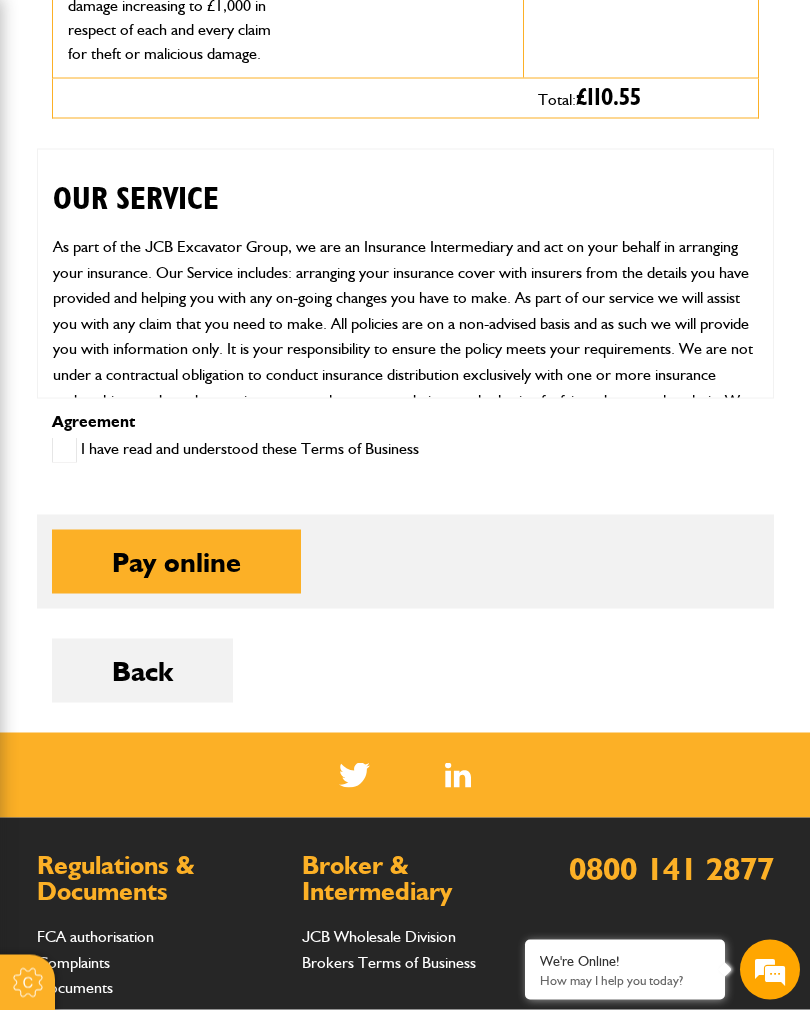 scroll, scrollTop: 996, scrollLeft: 0, axis: vertical 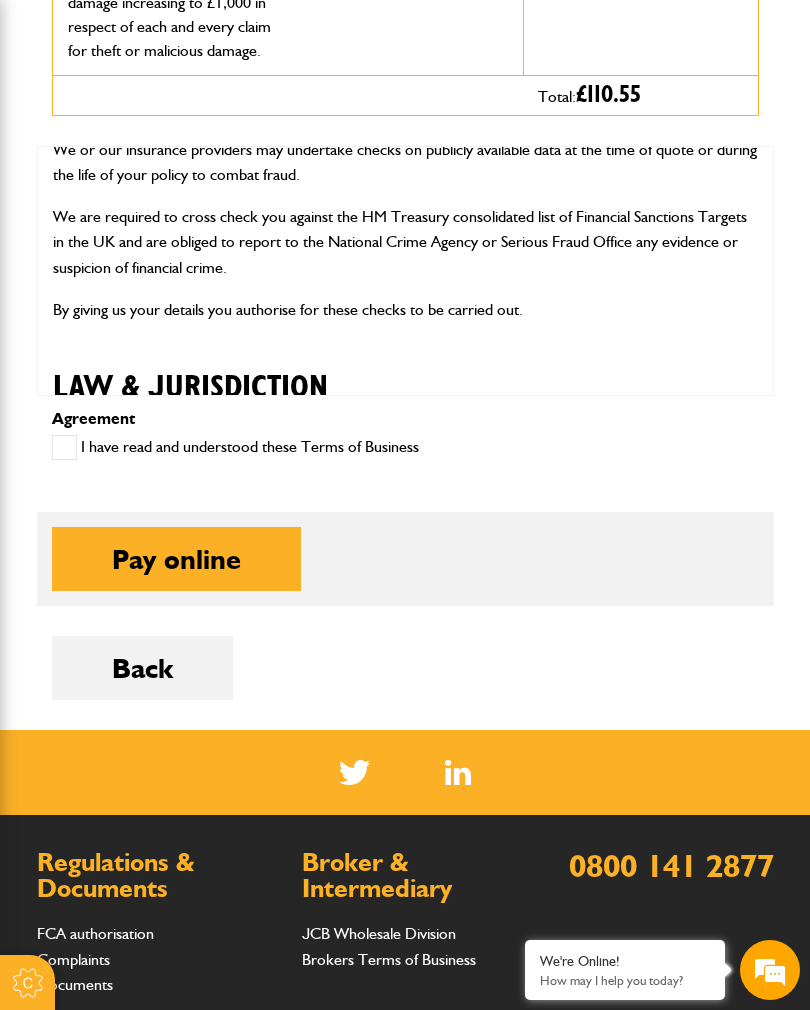 click on "I have read and understood these Terms of Business" at bounding box center (235, 447) 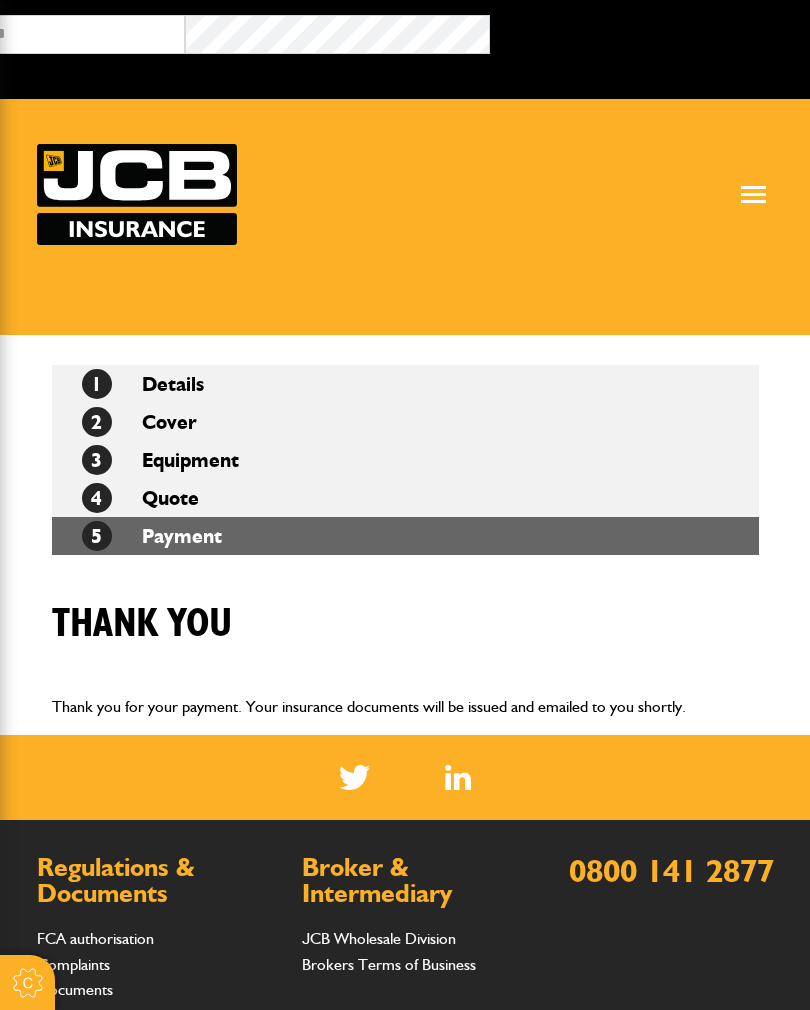 scroll, scrollTop: 0, scrollLeft: 0, axis: both 